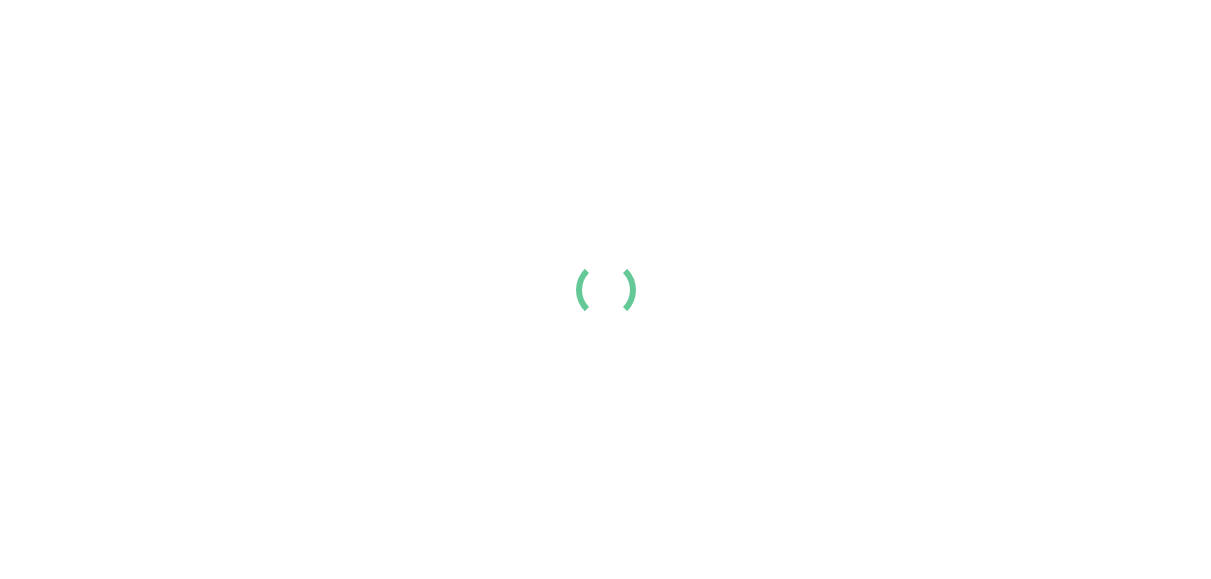 scroll, scrollTop: 0, scrollLeft: 0, axis: both 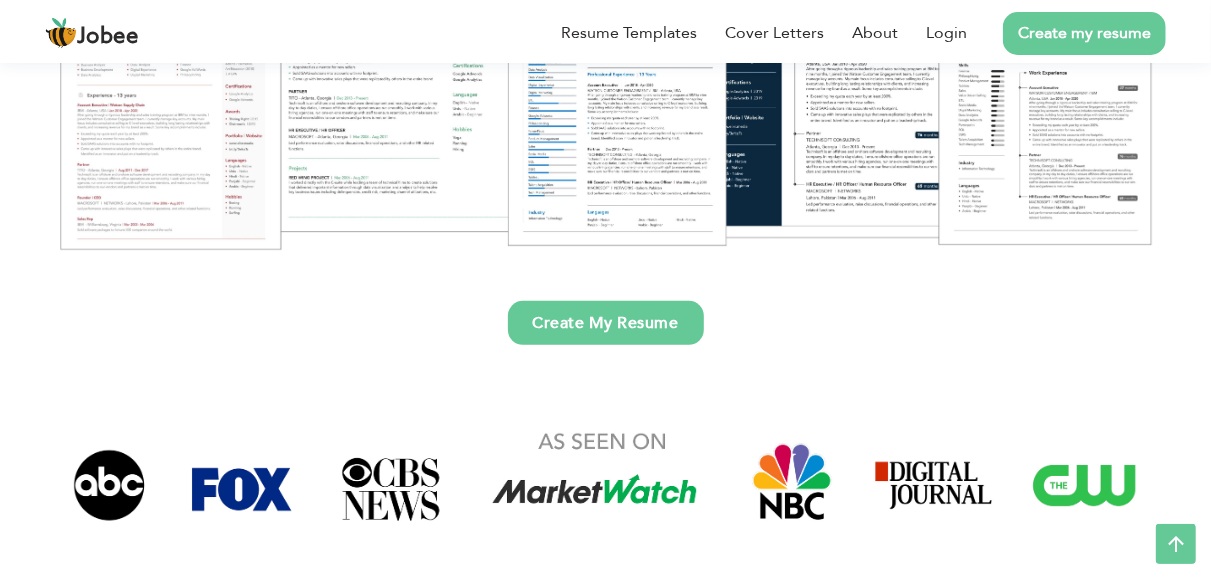 click on "Create My Resume" at bounding box center (606, 323) 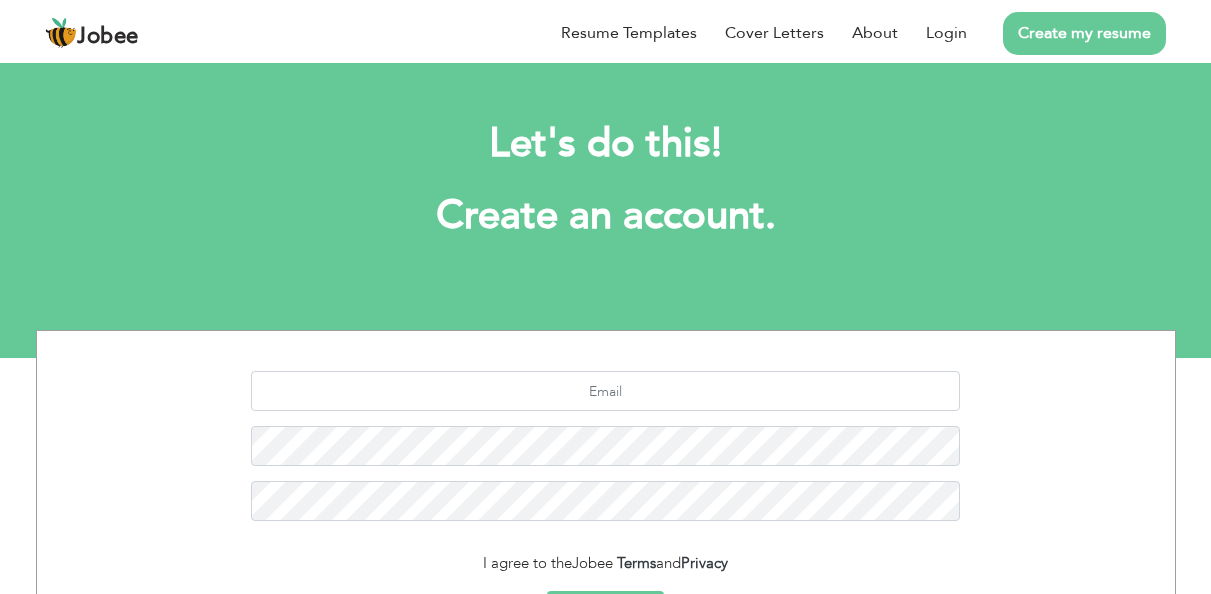 scroll, scrollTop: 0, scrollLeft: 0, axis: both 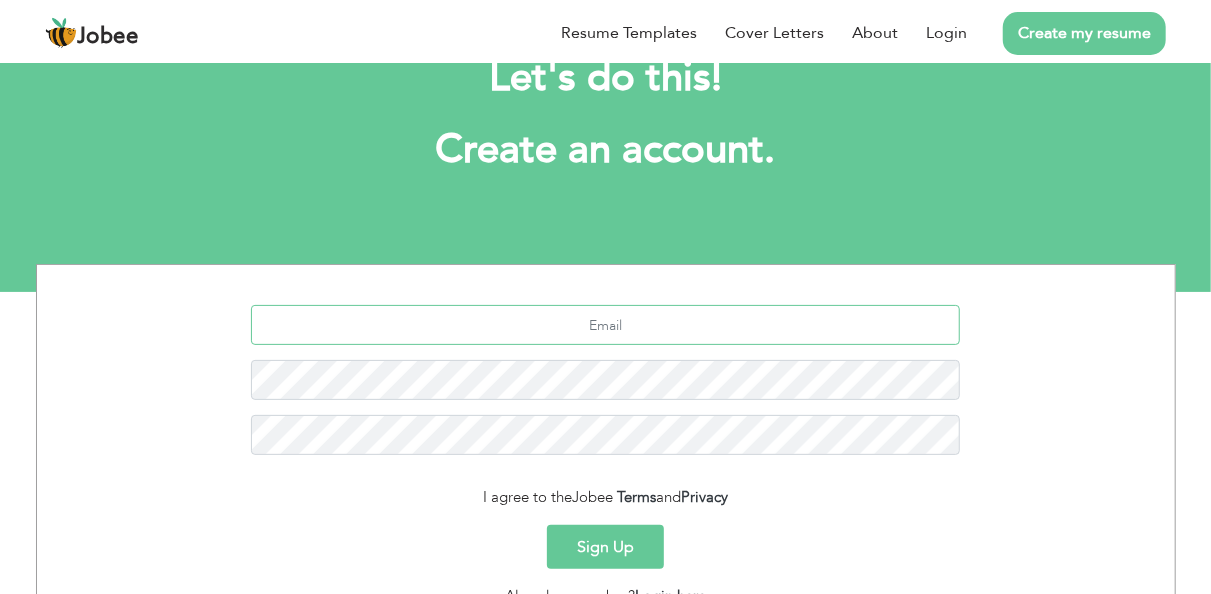 click at bounding box center (605, 325) 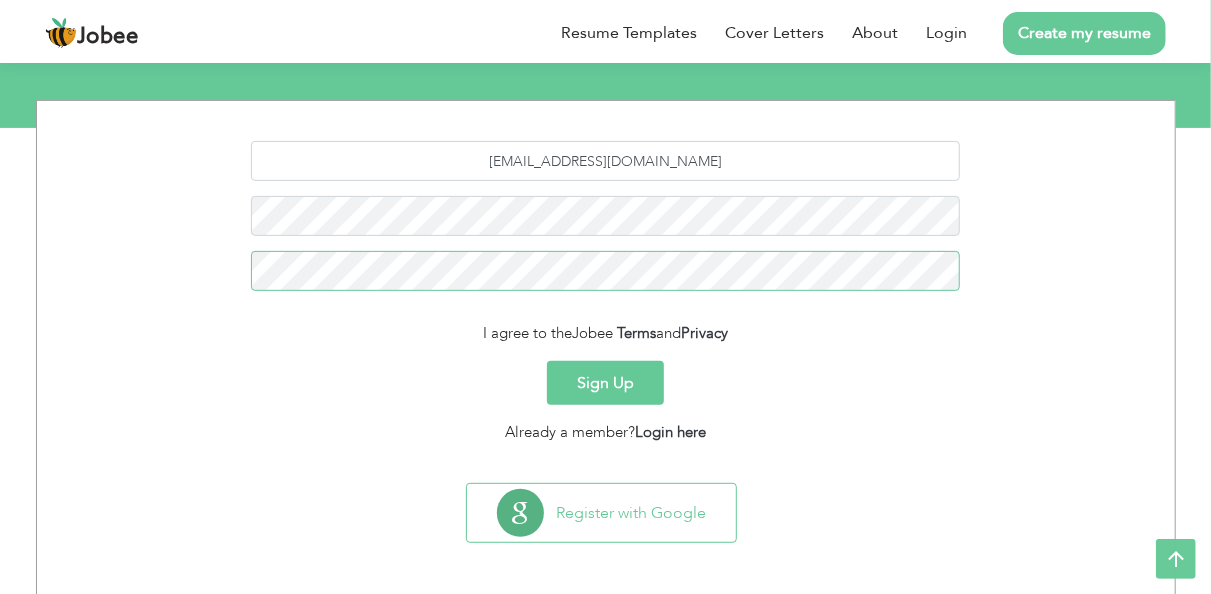 scroll, scrollTop: 236, scrollLeft: 0, axis: vertical 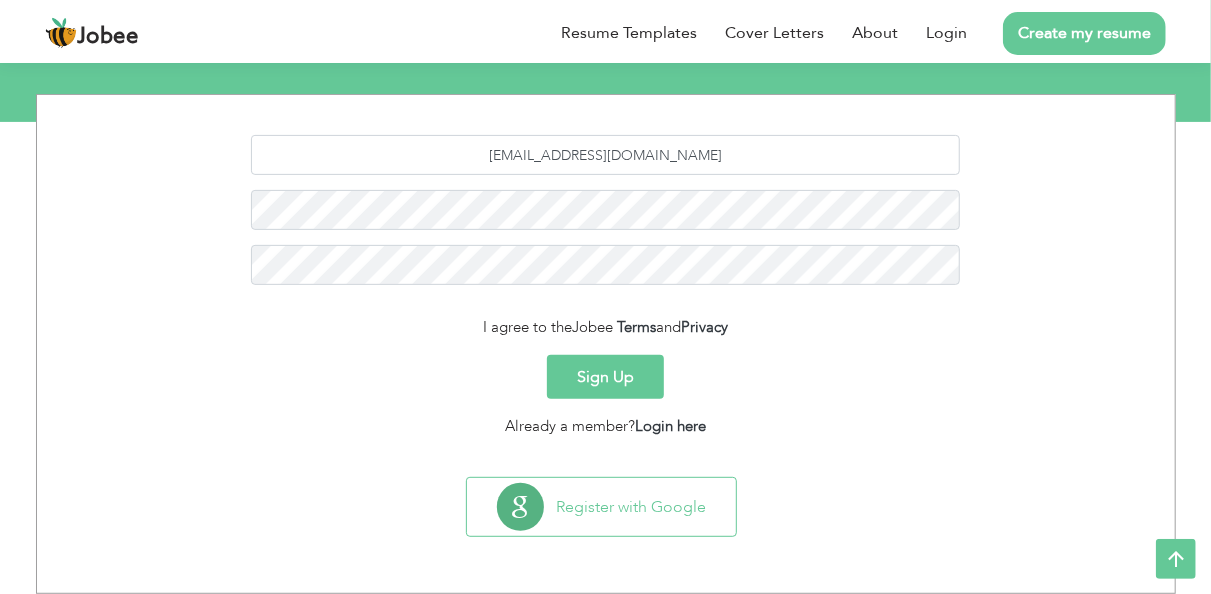 click on "Already a member?  Login here" at bounding box center [606, 426] 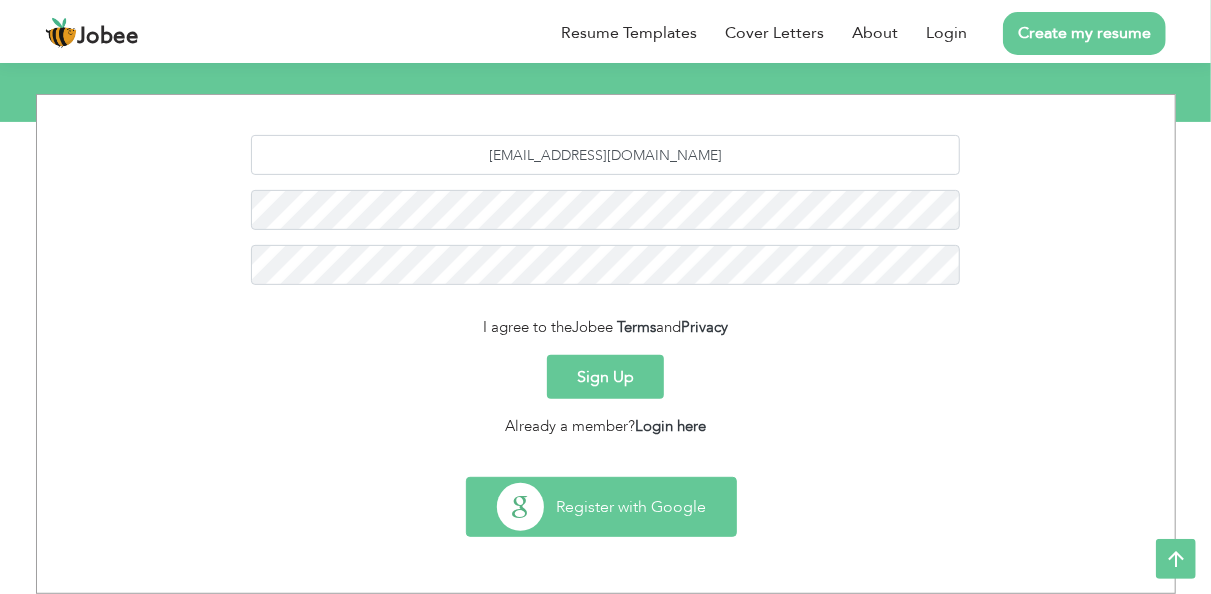 click on "Register with Google" at bounding box center [601, 507] 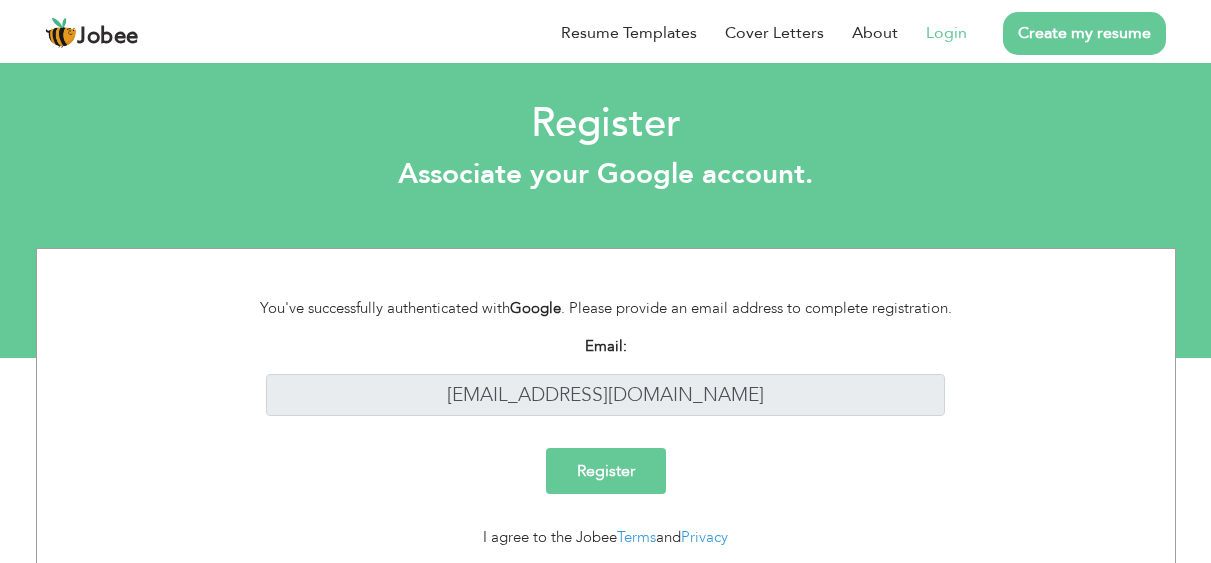 scroll, scrollTop: 0, scrollLeft: 0, axis: both 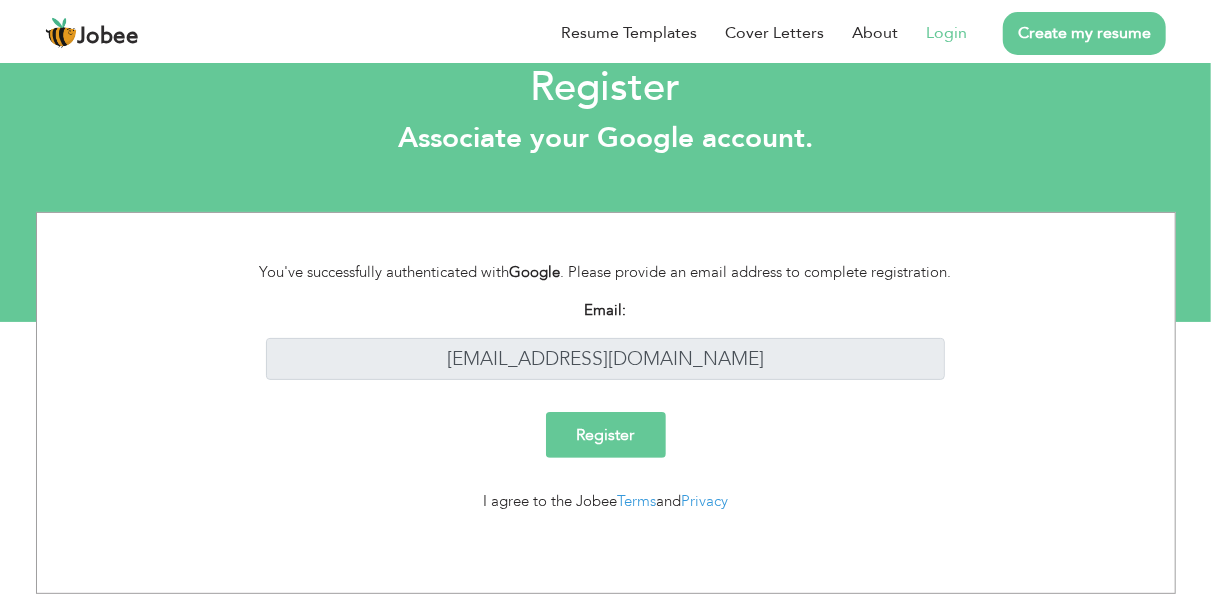 click on "Register" at bounding box center [606, 435] 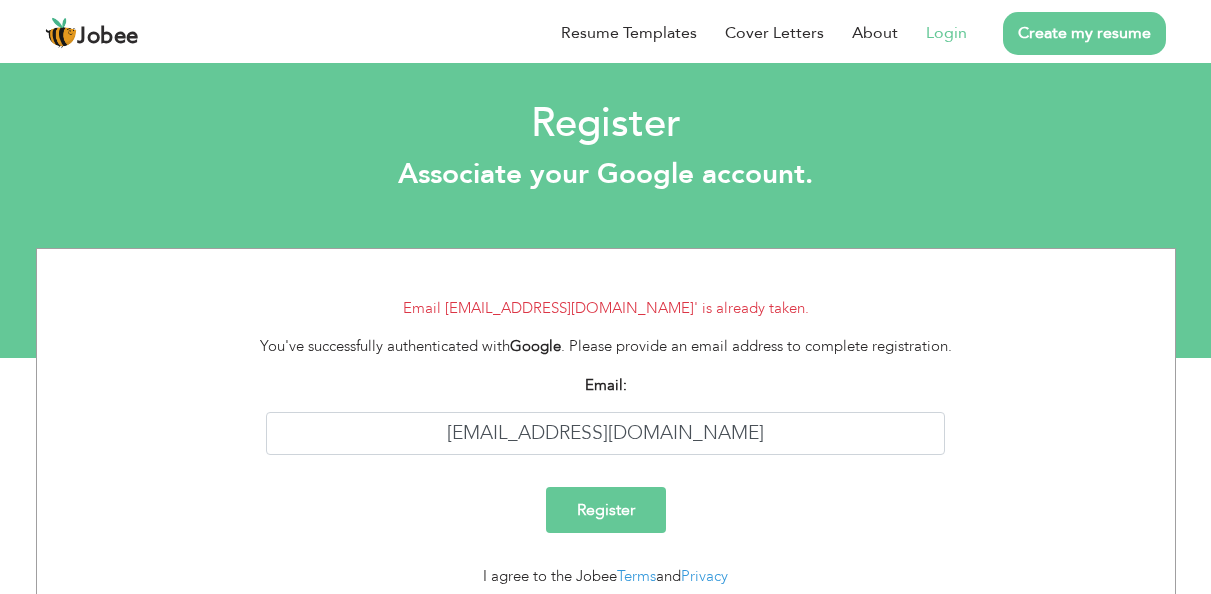 scroll, scrollTop: 0, scrollLeft: 0, axis: both 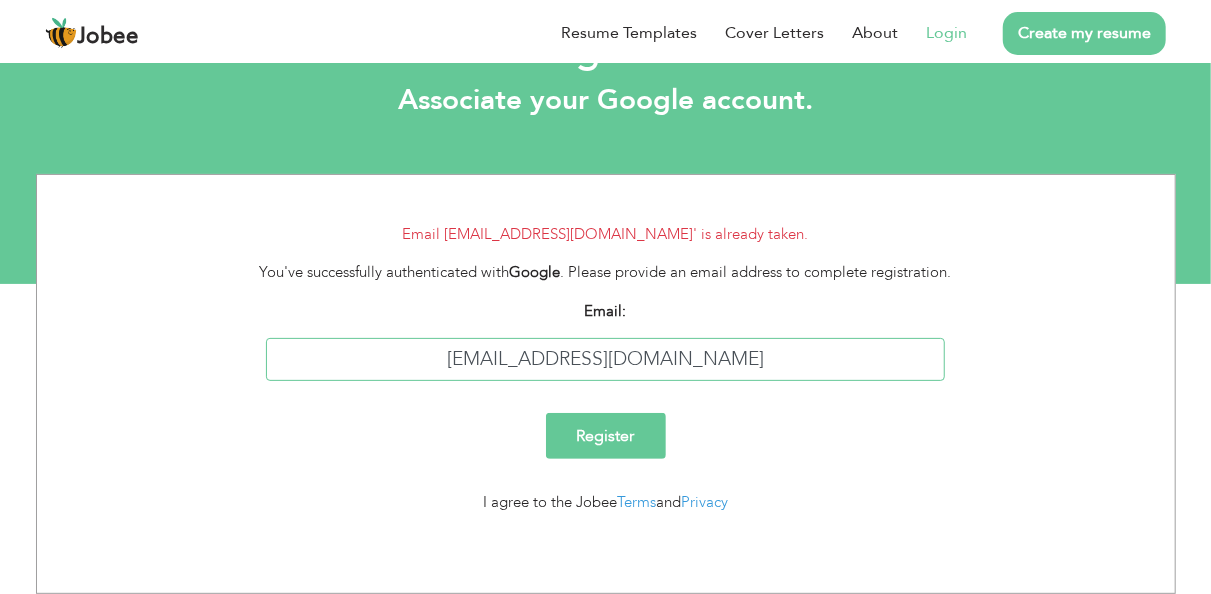click on "[EMAIL_ADDRESS][DOMAIN_NAME]" at bounding box center (605, 359) 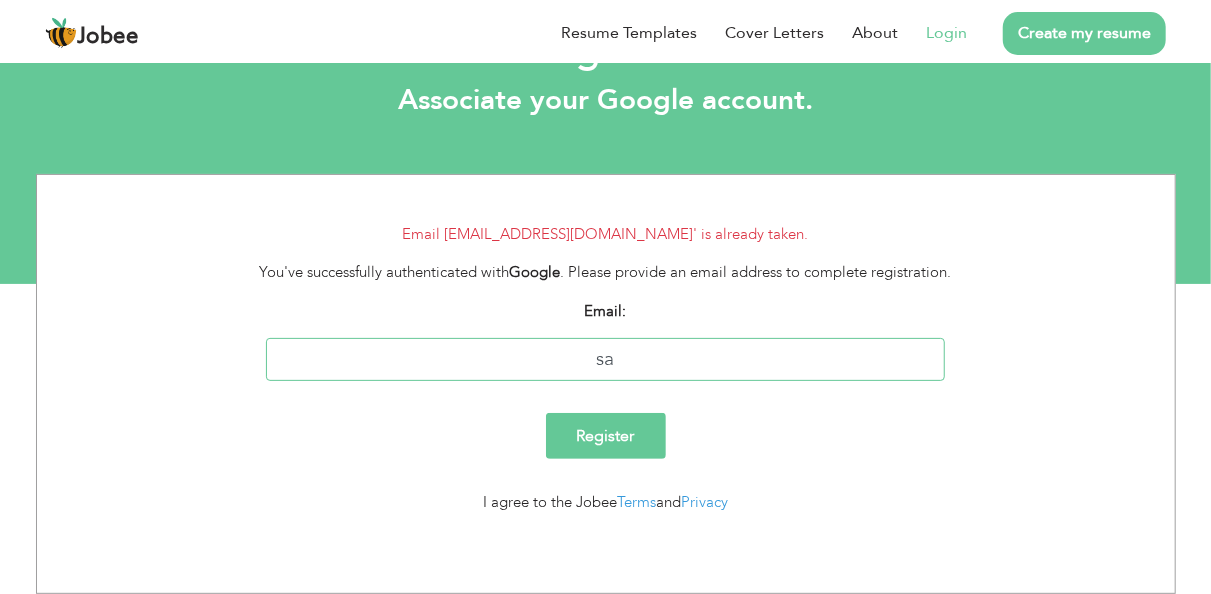 type on "s" 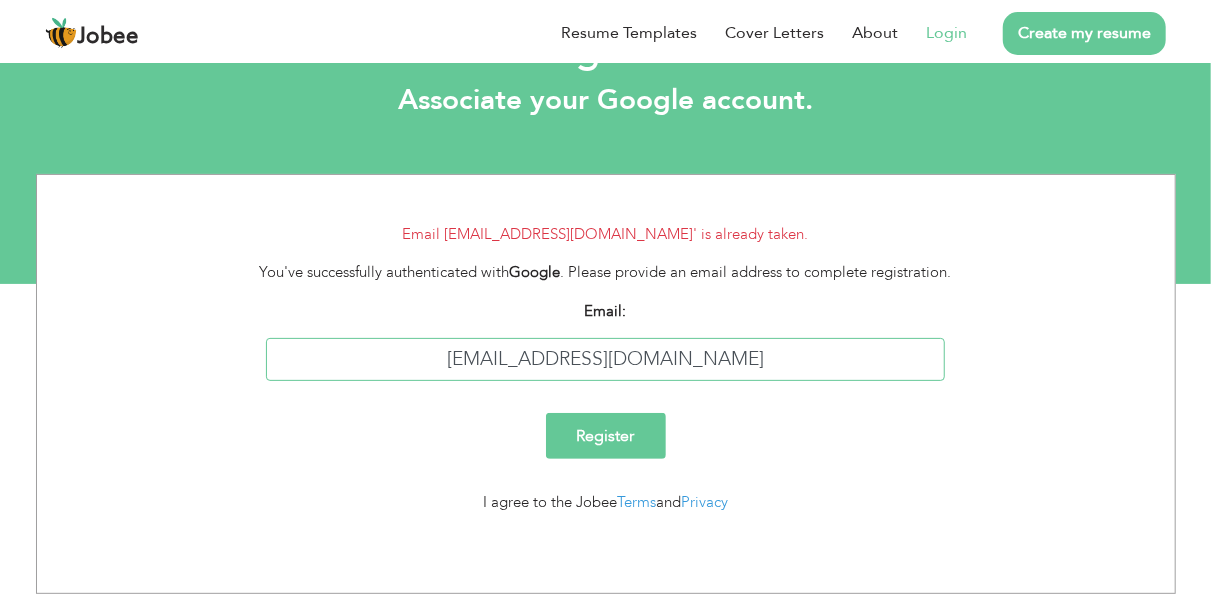 type on "[EMAIL_ADDRESS][DOMAIN_NAME]" 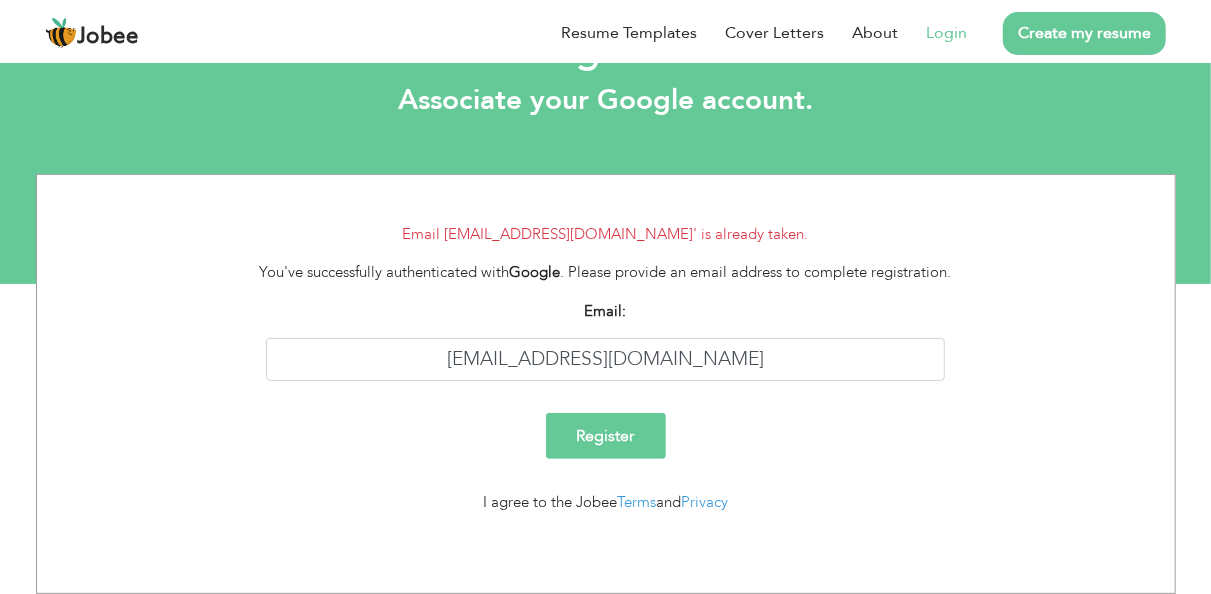 click on "Register" at bounding box center (606, 436) 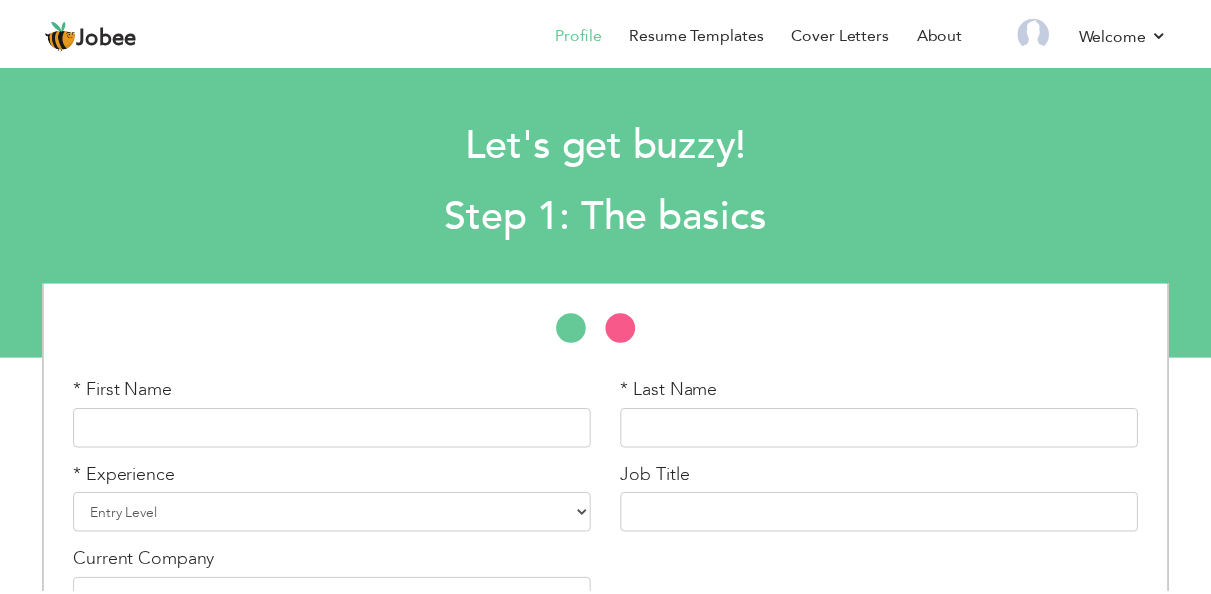 scroll, scrollTop: 0, scrollLeft: 0, axis: both 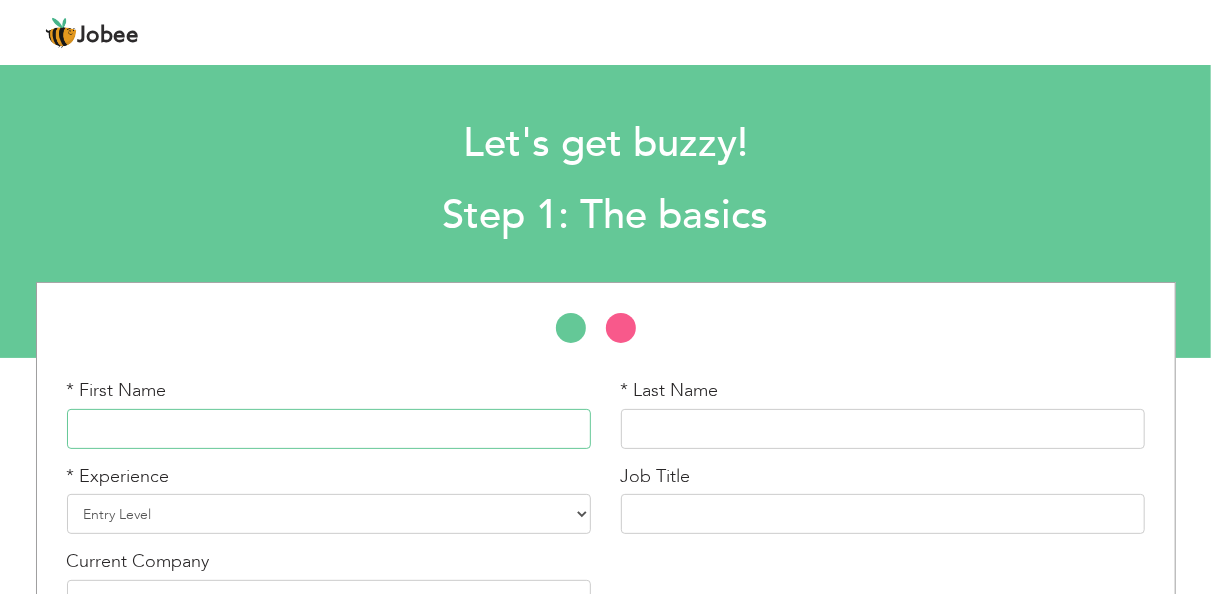 click at bounding box center (329, 429) 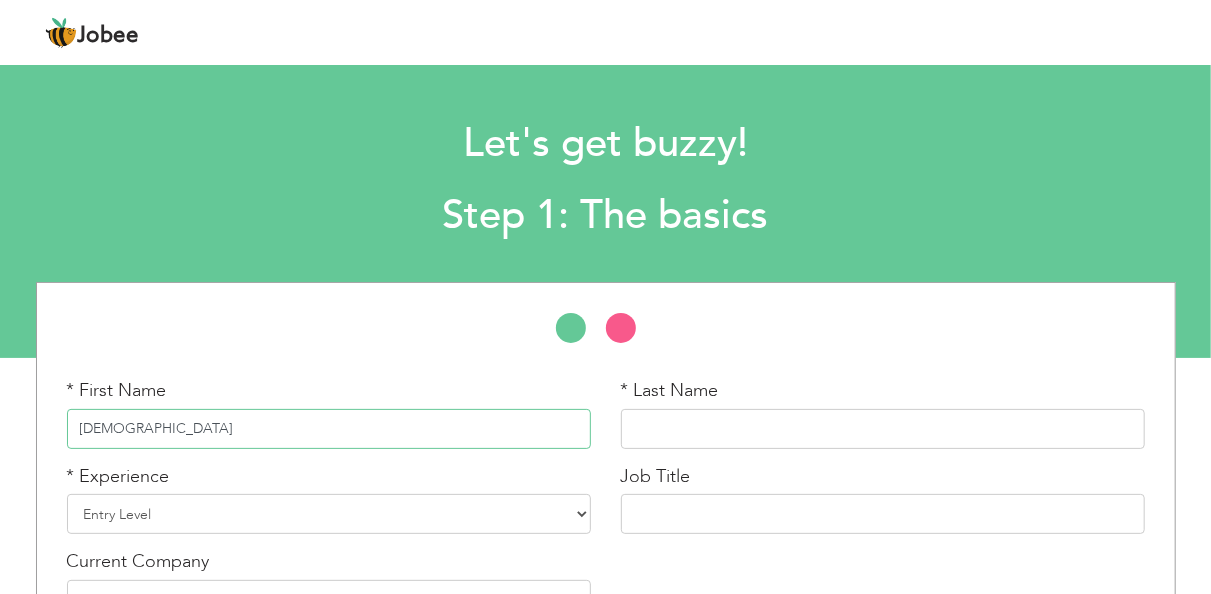 type on "Muhammad" 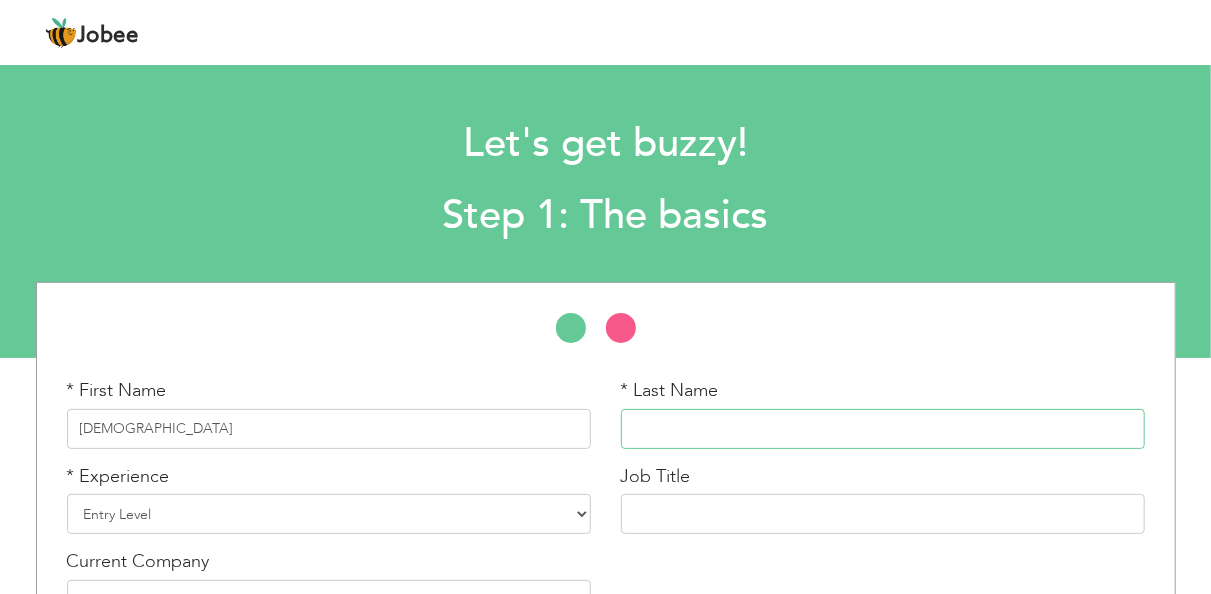 click at bounding box center [883, 429] 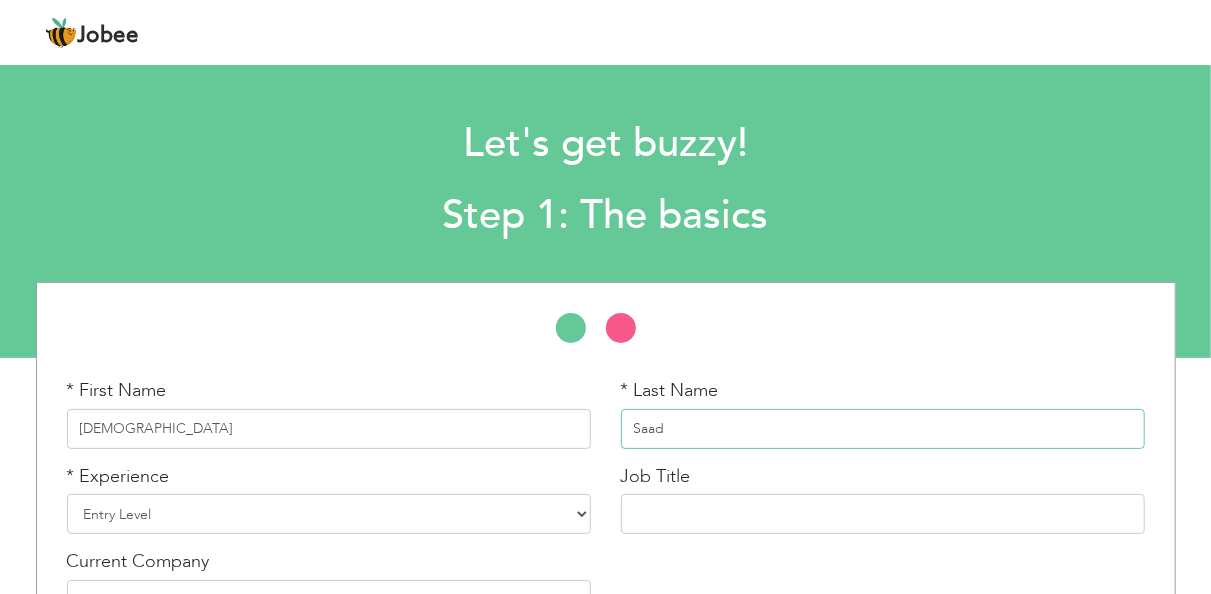 type on "Saad" 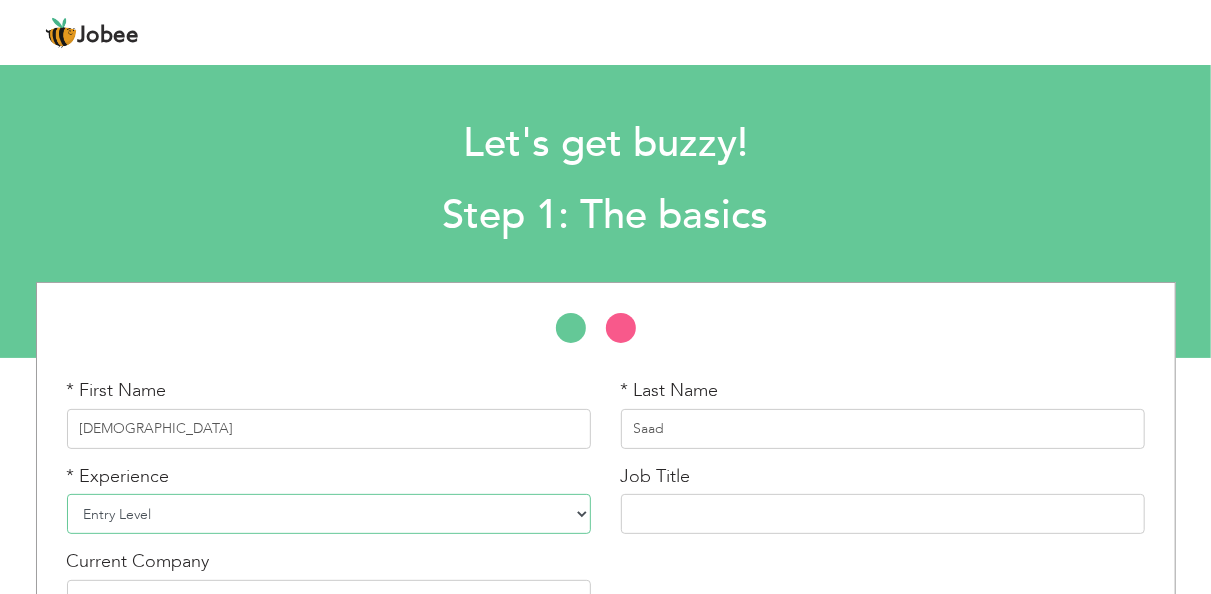 click on "Entry Level
Less than 1 Year
1 Year
2 Years
3 Years
4 Years
5 Years
6 Years
7 Years
8 Years
9 Years
10 Years
11 Years
12 Years
13 Years
14 Years
15 Years
16 Years
17 Years
18 Years
19 Years
20 Years
21 Years
22 Years
23 Years
24 Years
25 Years
26 Years
27 Years
28 Years
29 Years
30 Years
31 Years
32 Years
33 Years
34 Years
35 Years
More than 35 Years" at bounding box center (329, 514) 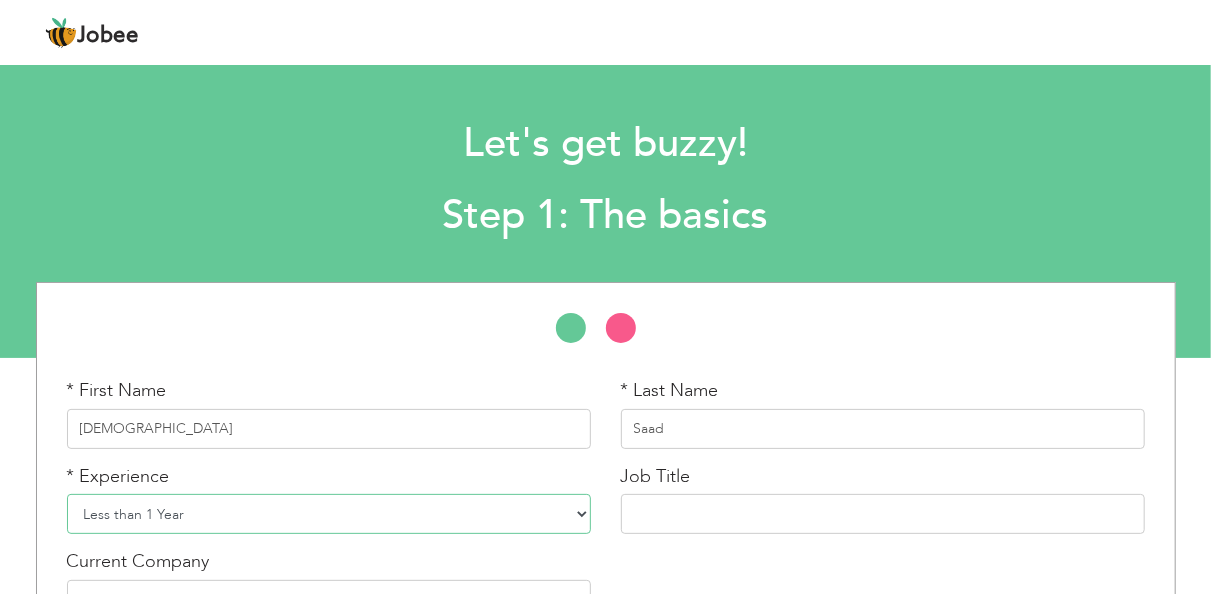 click on "Entry Level
Less than 1 Year
1 Year
2 Years
3 Years
4 Years
5 Years
6 Years
7 Years
8 Years
9 Years
10 Years
11 Years
12 Years
13 Years
14 Years
15 Years
16 Years
17 Years
18 Years
19 Years
20 Years
21 Years
22 Years
23 Years
24 Years
25 Years
26 Years
27 Years
28 Years
29 Years
30 Years
31 Years
32 Years
33 Years
34 Years
35 Years
More than 35 Years" at bounding box center (329, 514) 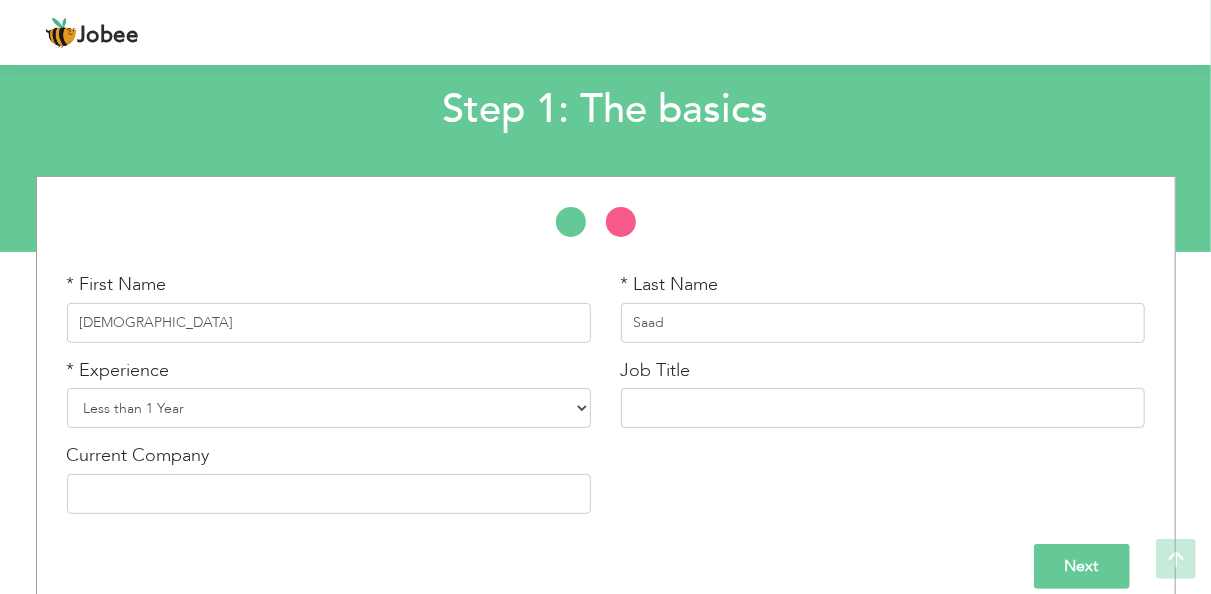 scroll, scrollTop: 130, scrollLeft: 0, axis: vertical 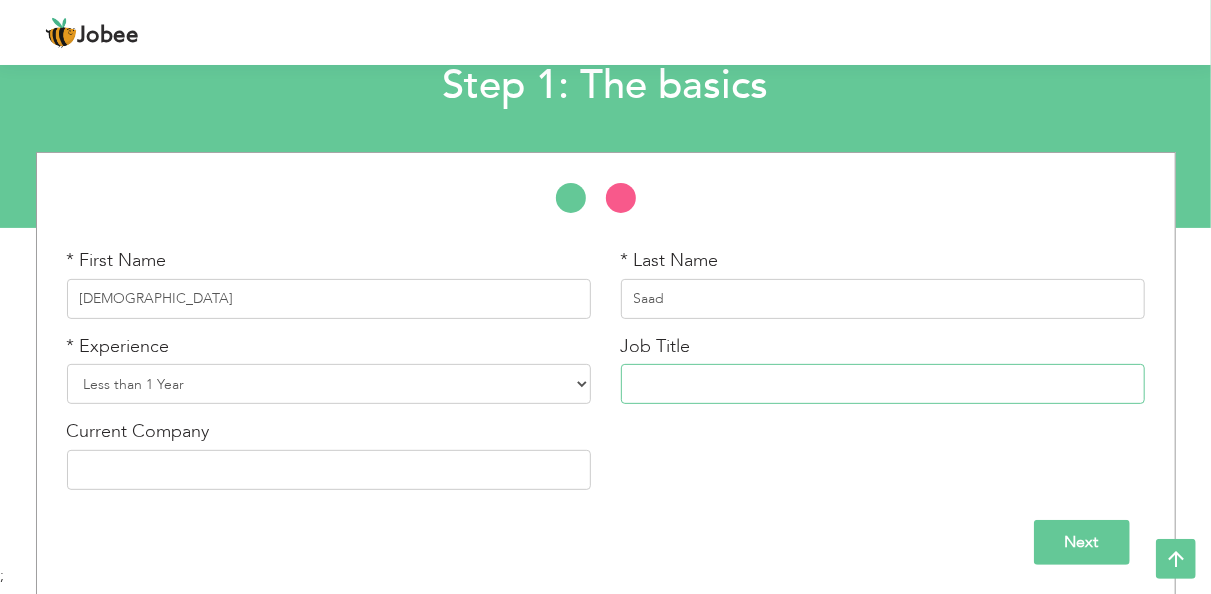 click at bounding box center (883, 384) 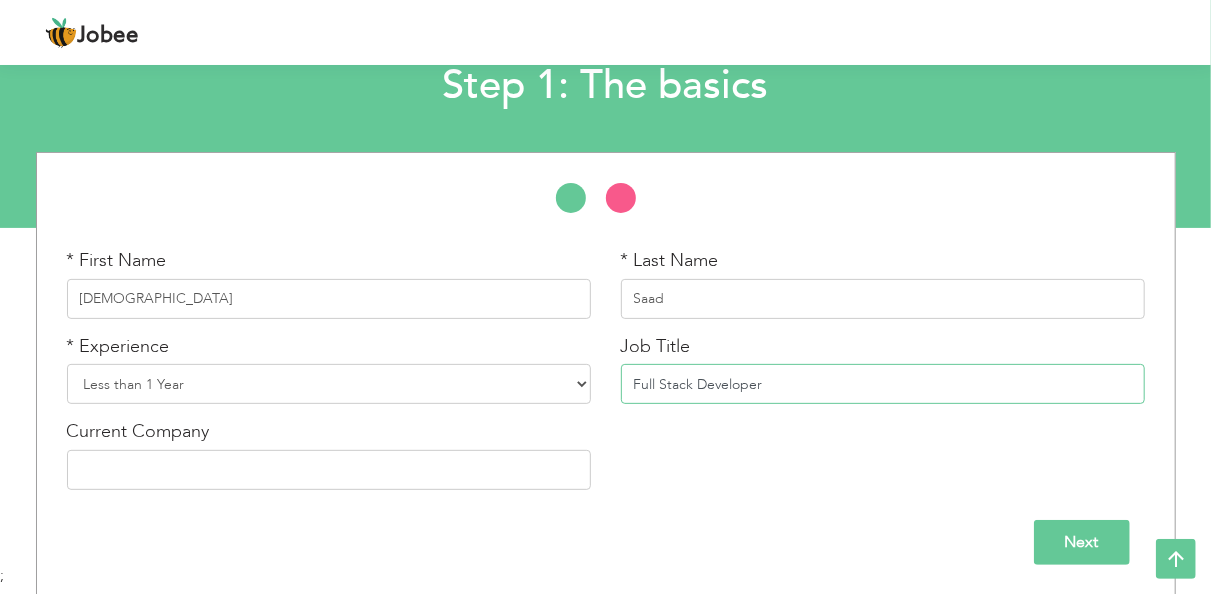 type on "Full Stack Developer" 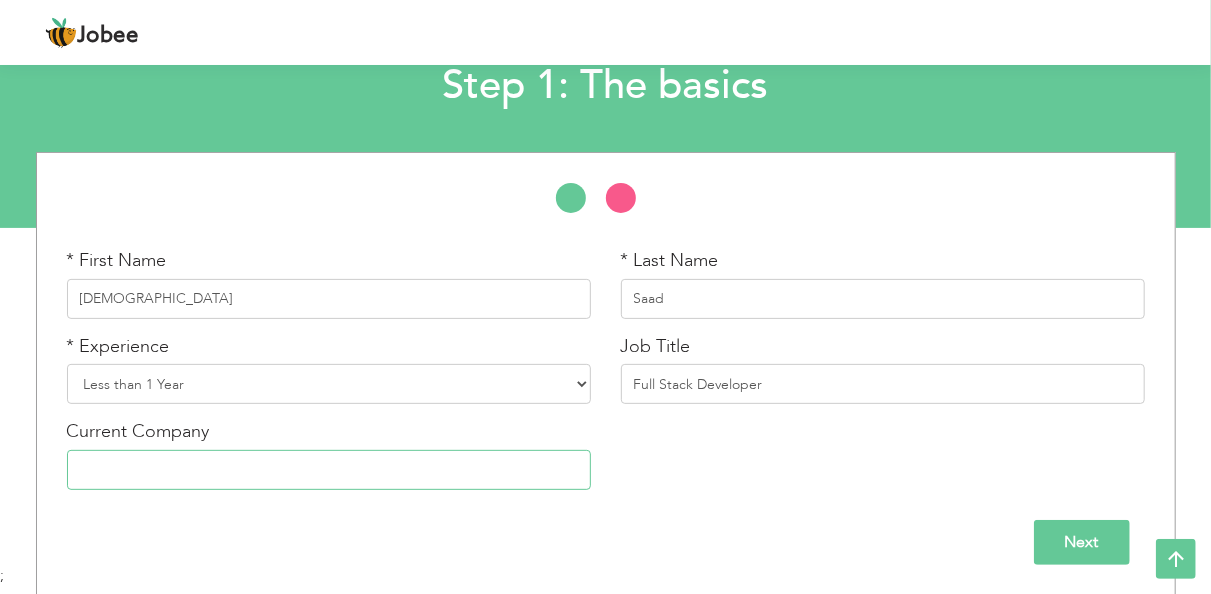click at bounding box center [329, 470] 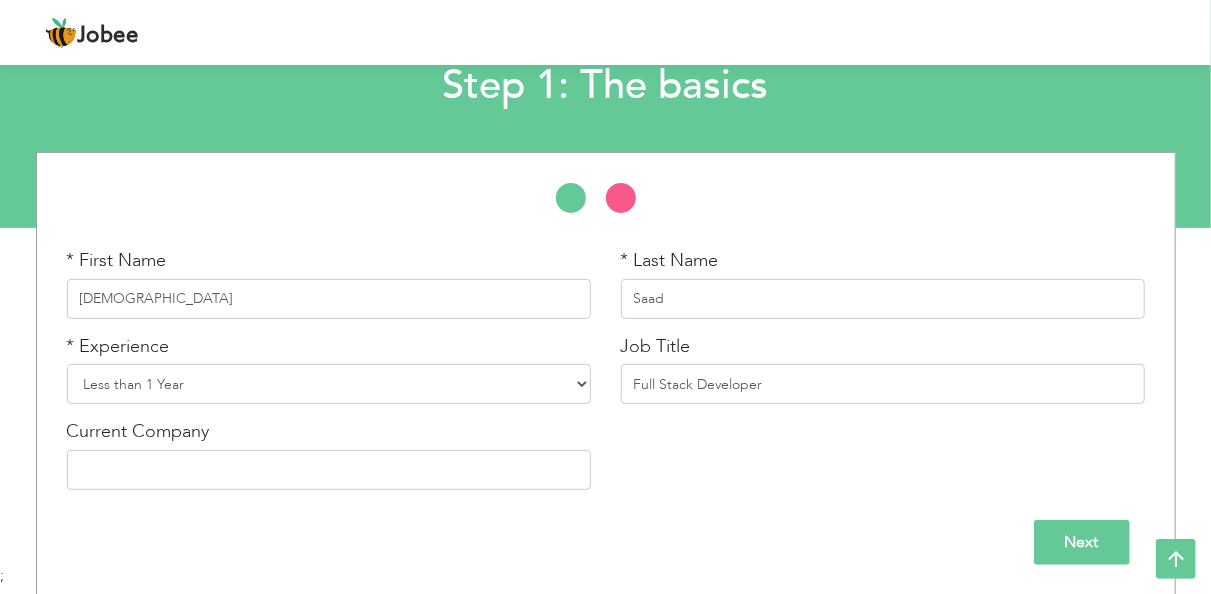 click on "Next" at bounding box center (1082, 542) 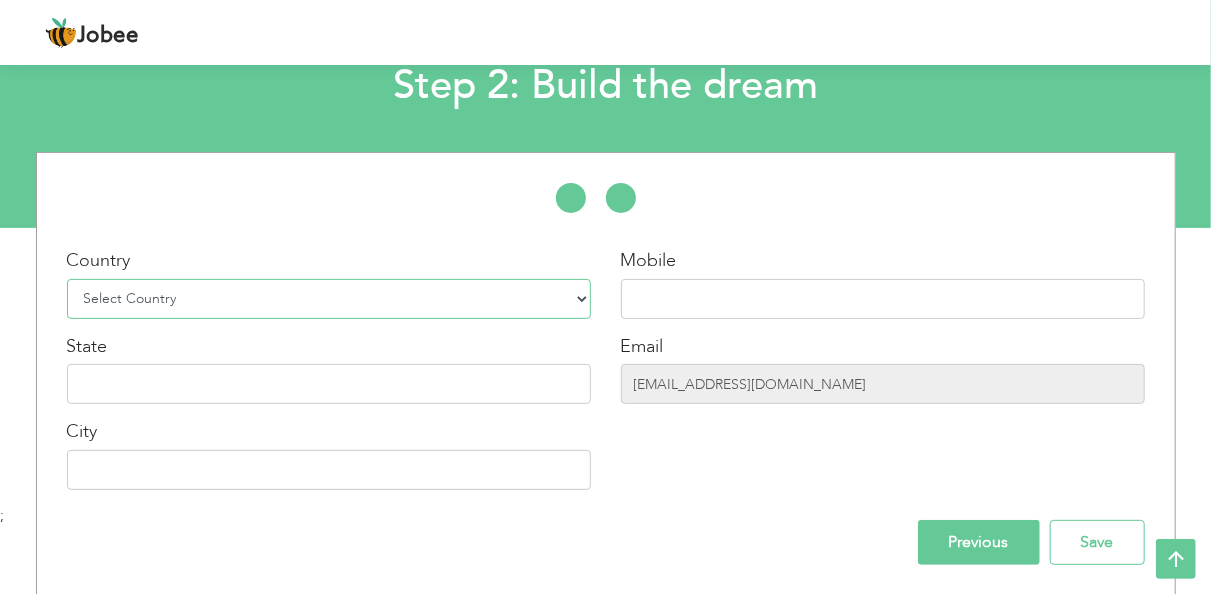 click on "Select Country
Afghanistan
Albania
Algeria
American Samoa
Andorra
Angola
Anguilla
Antarctica
Antigua and Barbuda
Argentina
Armenia
Aruba
Australia
Austria
Azerbaijan
Bahamas
Bahrain
Bangladesh
Barbados
Belarus
Belgium
Belize
Benin
Bermuda
Bhutan
Bolivia
Bosnia-Herzegovina
Botswana
Bouvet Island
Brazil
British Indian Ocean Territory
Brunei Darussalam
Bulgaria
Burkina Faso
Burundi
Cambodia
Cameroon
Canada
Cape Verde
Cayman Islands
Central African Republic
Chad
Chile
China
Christmas Island
Cocos (Keeling) Islands
Colombia
Comoros
Congo
Congo, Dem. Republic
Cook Islands
Costa Rica
Croatia
Cuba
Cyprus
Czech Rep
Denmark
Djibouti
Dominica
Dominican Republic
Ecuador
Egypt
El Salvador
Equatorial Guinea
Eritrea
Estonia
Ethiopia
European Union
Falkland Islands (Malvinas)
Faroe Islands
Fiji
Finland
France
French Guiana
French Southern Territories
Gabon
Gambia
Georgia" at bounding box center [329, 299] 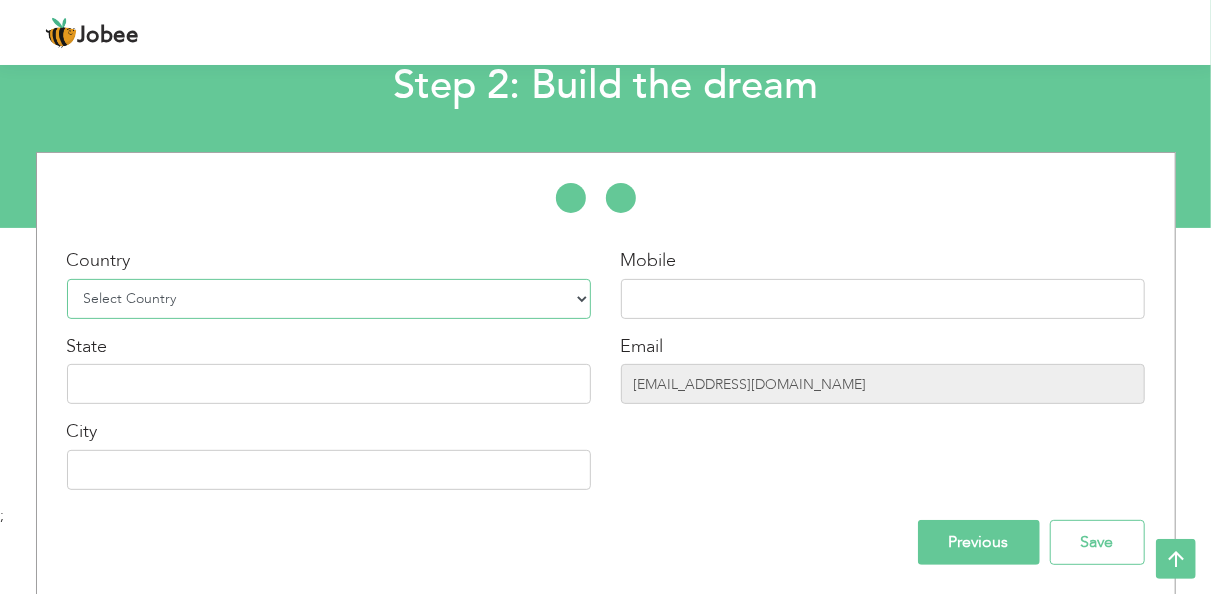 select on "166" 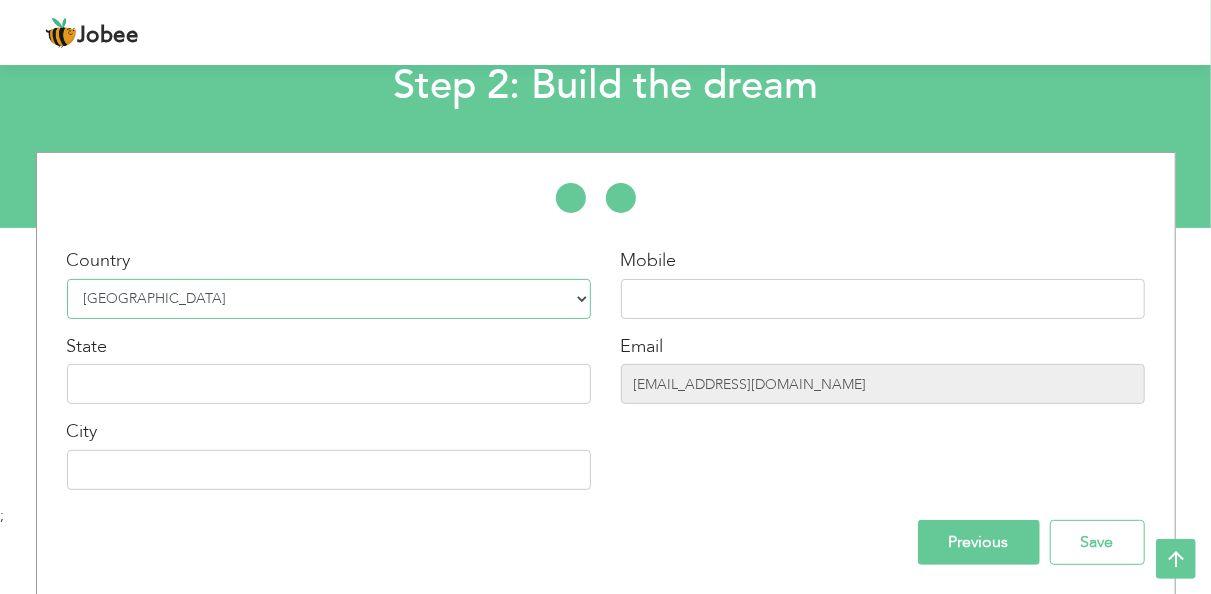 click on "Select Country
Afghanistan
Albania
Algeria
American Samoa
Andorra
Angola
Anguilla
Antarctica
Antigua and Barbuda
Argentina
Armenia
Aruba
Australia
Austria
Azerbaijan
Bahamas
Bahrain
Bangladesh
Barbados
Belarus
Belgium
Belize
Benin
Bermuda
Bhutan
Bolivia
Bosnia-Herzegovina
Botswana
Bouvet Island
Brazil
British Indian Ocean Territory
Brunei Darussalam
Bulgaria
Burkina Faso
Burundi
Cambodia
Cameroon
Canada
Cape Verde
Cayman Islands
Central African Republic
Chad
Chile
China
Christmas Island
Cocos (Keeling) Islands
Colombia
Comoros
Congo
Congo, Dem. Republic
Cook Islands
Costa Rica
Croatia
Cuba
Cyprus
Czech Rep
Denmark
Djibouti
Dominica
Dominican Republic
Ecuador
Egypt
El Salvador
Equatorial Guinea
Eritrea
Estonia
Ethiopia
European Union
Falkland Islands (Malvinas)
Faroe Islands
Fiji
Finland
France
French Guiana
French Southern Territories
Gabon
Gambia
Georgia" at bounding box center [329, 299] 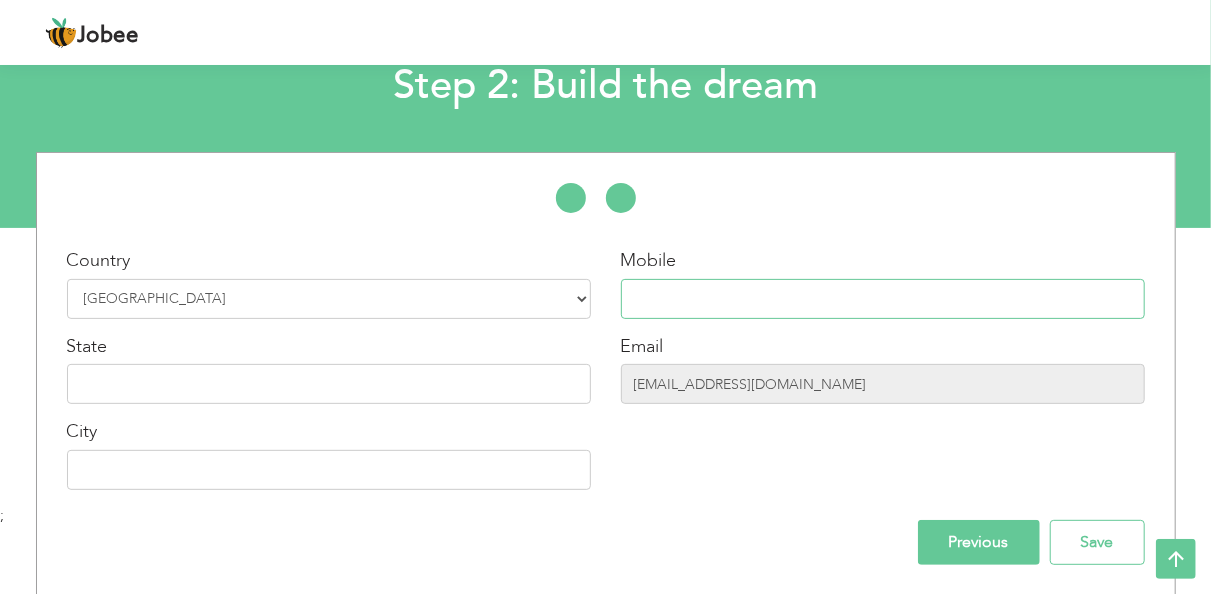 click at bounding box center [883, 299] 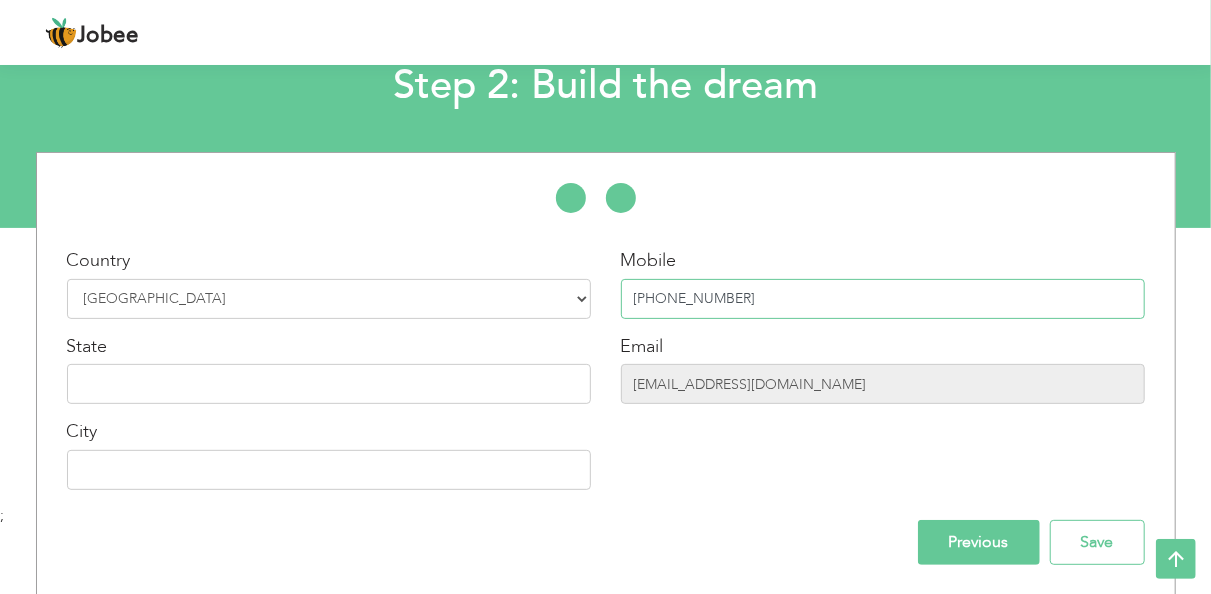 type on "+923096895085" 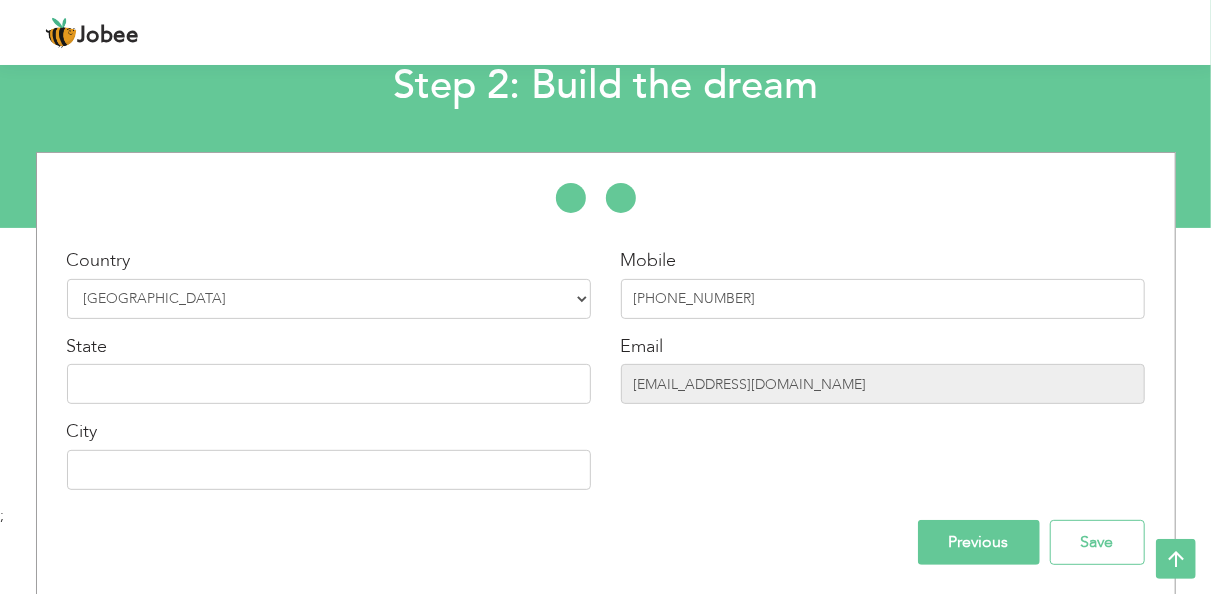 click on "Country
Select Country
Afghanistan
Albania
Algeria
American Samoa
Andorra
Angola
Anguilla
Antarctica
Antigua and Barbuda
Argentina
Armenia
Aruba
Australia
Austria
Azerbaijan
Bahamas
Bahrain
Bangladesh
Barbados
Belarus
Belgium
Belize
Benin
Bermuda
Bhutan
Bolivia
Bosnia-Herzegovina
Botswana
Bouvet Island
Brazil
British Indian Ocean Territory
Brunei Darussalam
Bulgaria
Burkina Faso
Burundi
Cambodia
Cameroon
Canada
Cape Verde
Cayman Islands
Central African Republic
Chad
Chile
China
Christmas Island
Cocos (Keeling) Islands
Colombia
Comoros
Congo
Congo, Dem. Republic
Cook Islands
Costa Rica
Croatia
Cuba
Cyprus
Czech Rep
Denmark
Djibouti
Dominica
Dominican Republic
Ecuador
Egypt
El Salvador
Equatorial Guinea
Eritrea
Estonia
Ethiopia
European Union
Faroe Islands
Fiji" at bounding box center [329, 376] 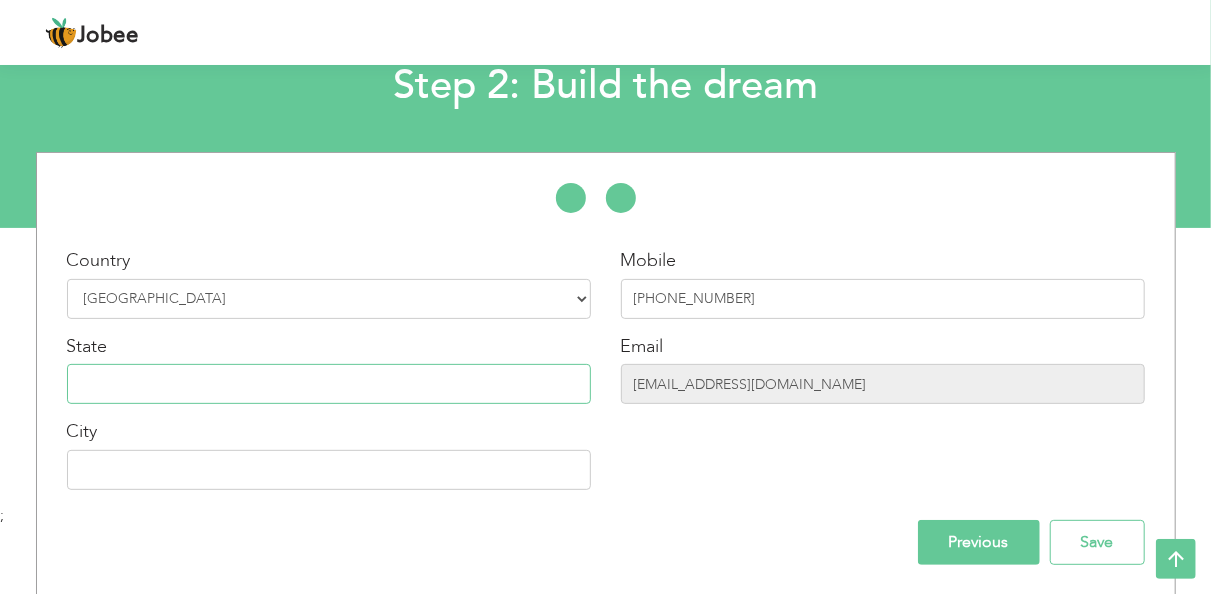click at bounding box center [329, 384] 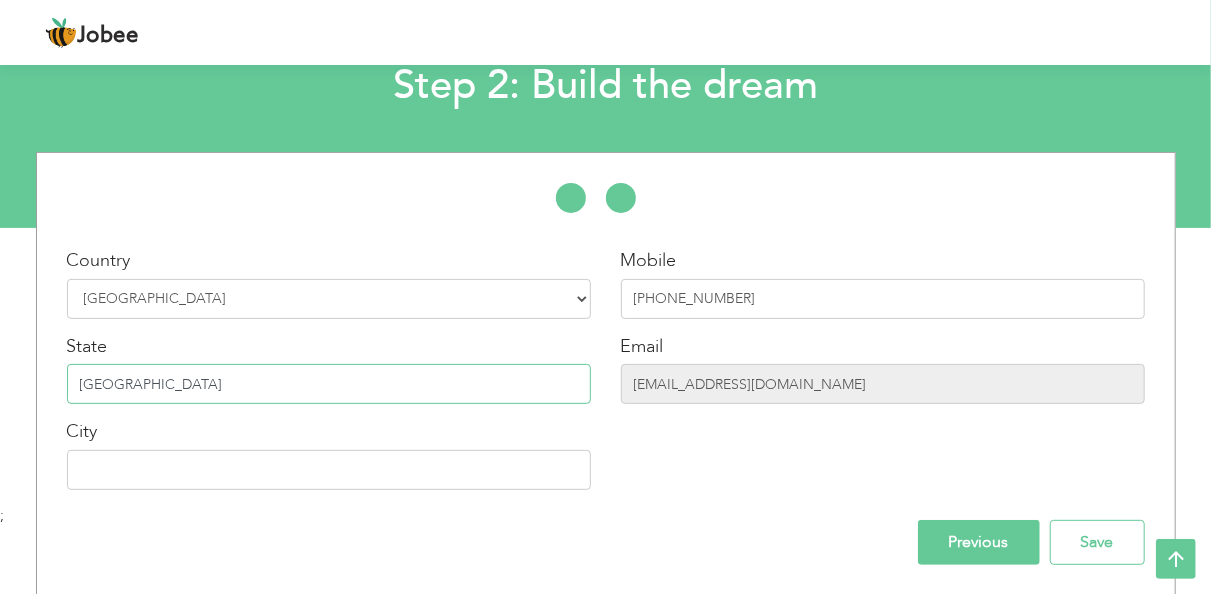 type on "Punjab" 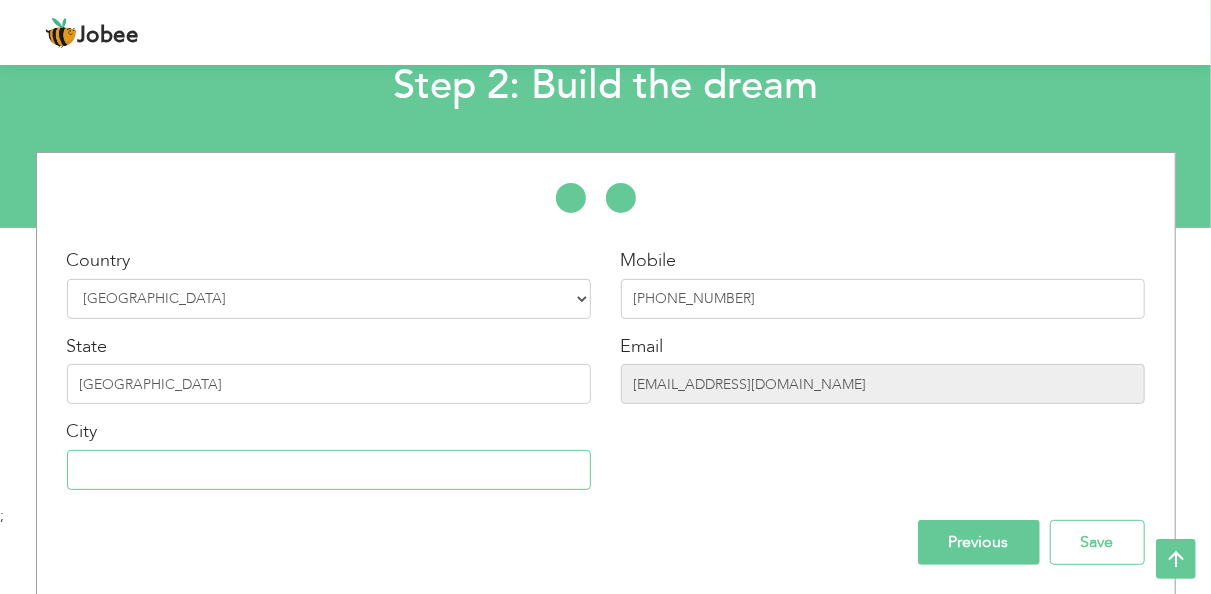 click at bounding box center [329, 470] 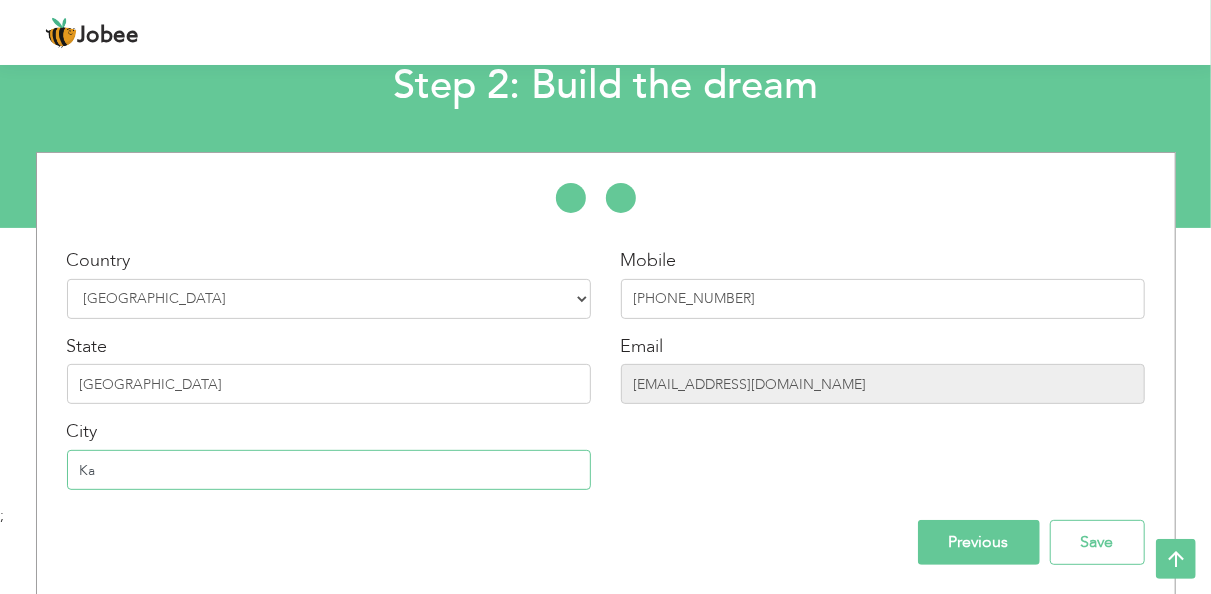 type on "K" 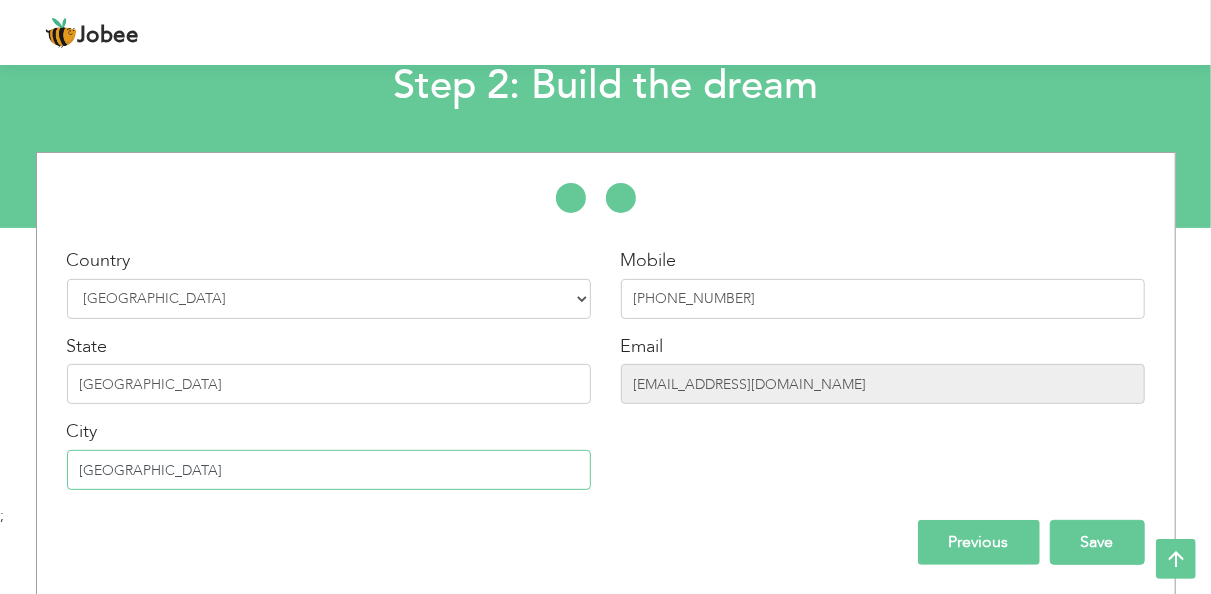 type on "[GEOGRAPHIC_DATA]" 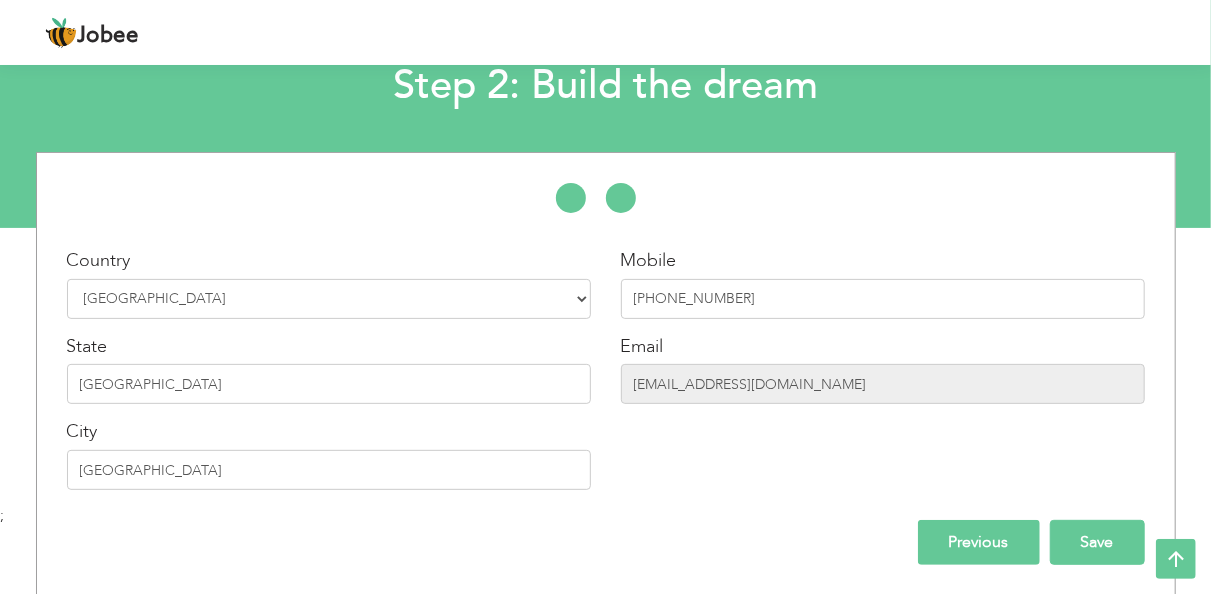 click on "Save" at bounding box center (1097, 542) 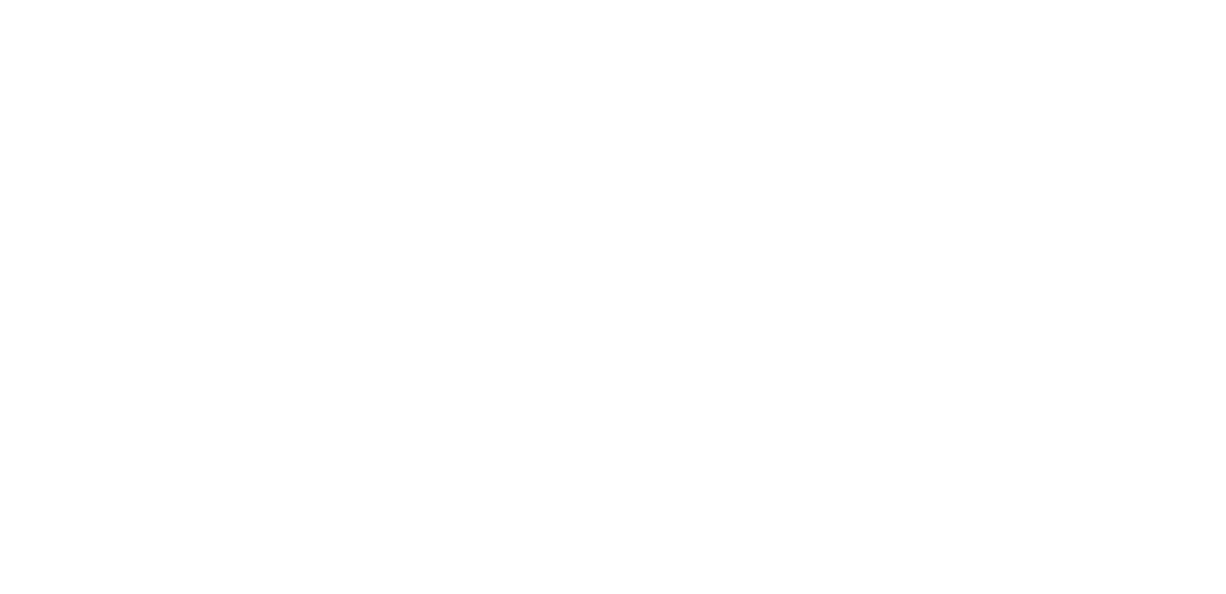 scroll, scrollTop: 0, scrollLeft: 0, axis: both 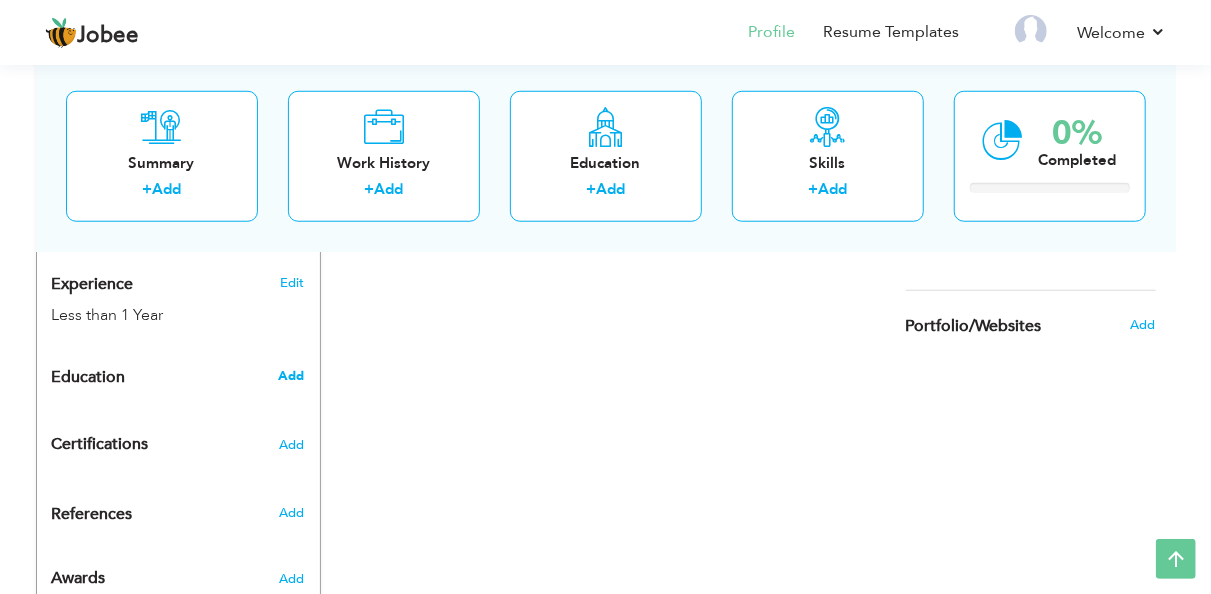 click on "Add" at bounding box center (291, 376) 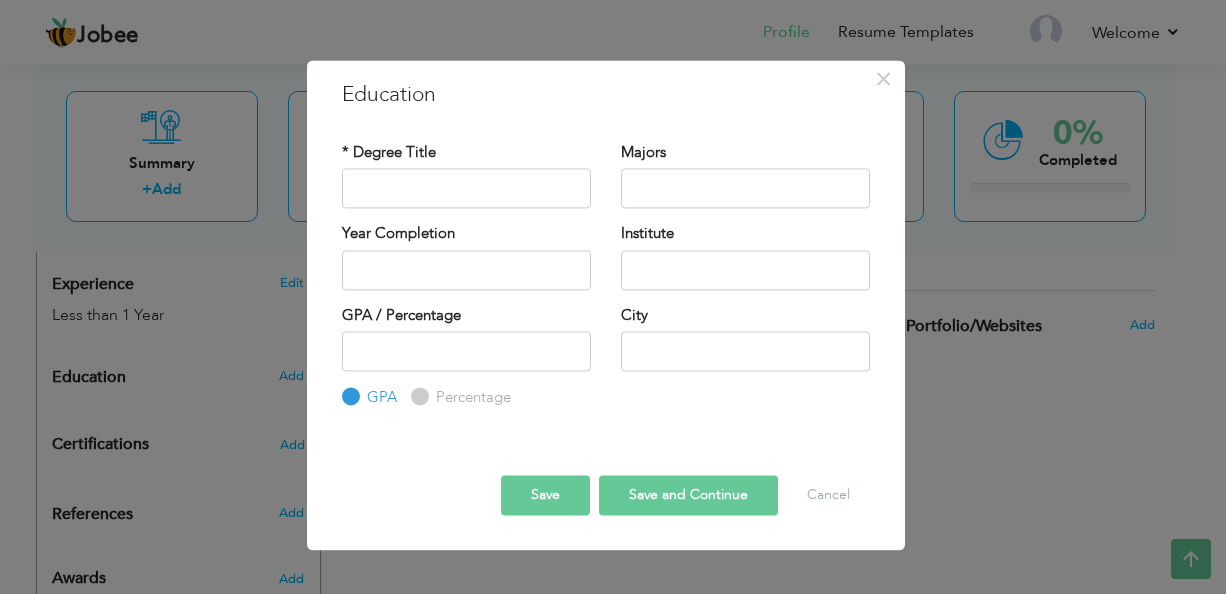 drag, startPoint x: 296, startPoint y: 346, endPoint x: 483, endPoint y: 175, distance: 253.39693 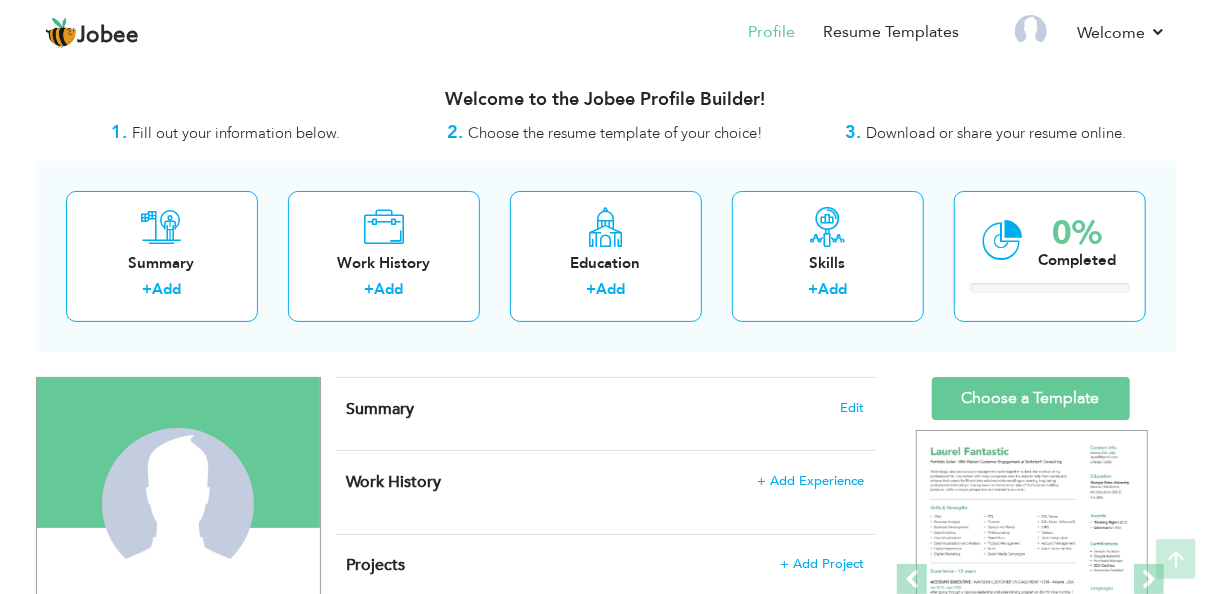scroll, scrollTop: 0, scrollLeft: 0, axis: both 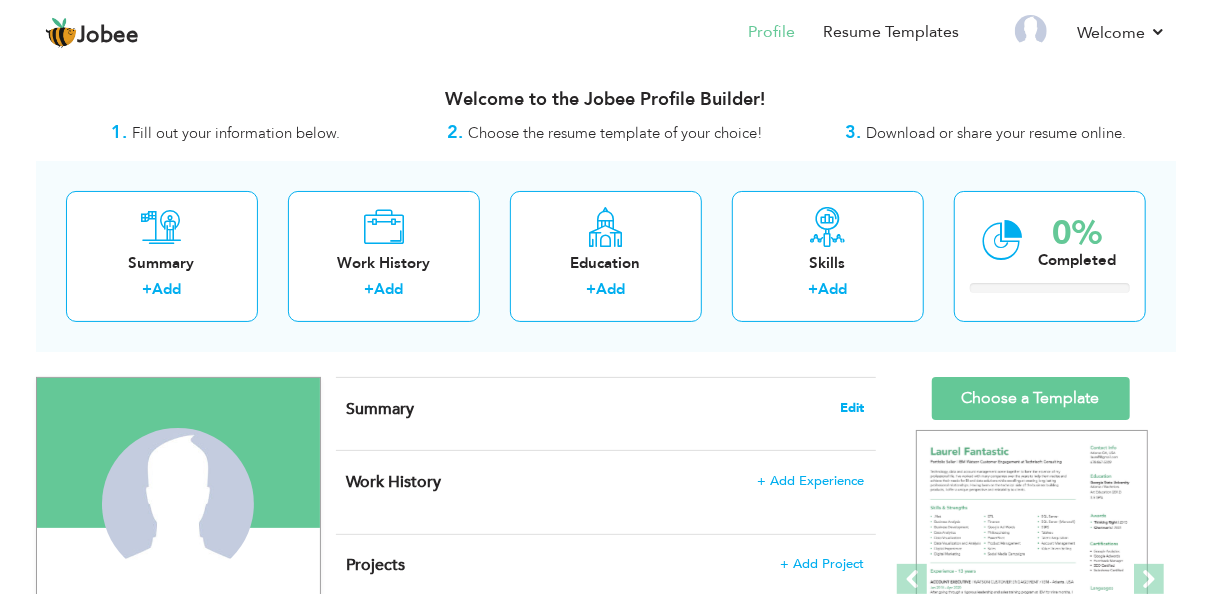 click on "Edit" at bounding box center [853, 408] 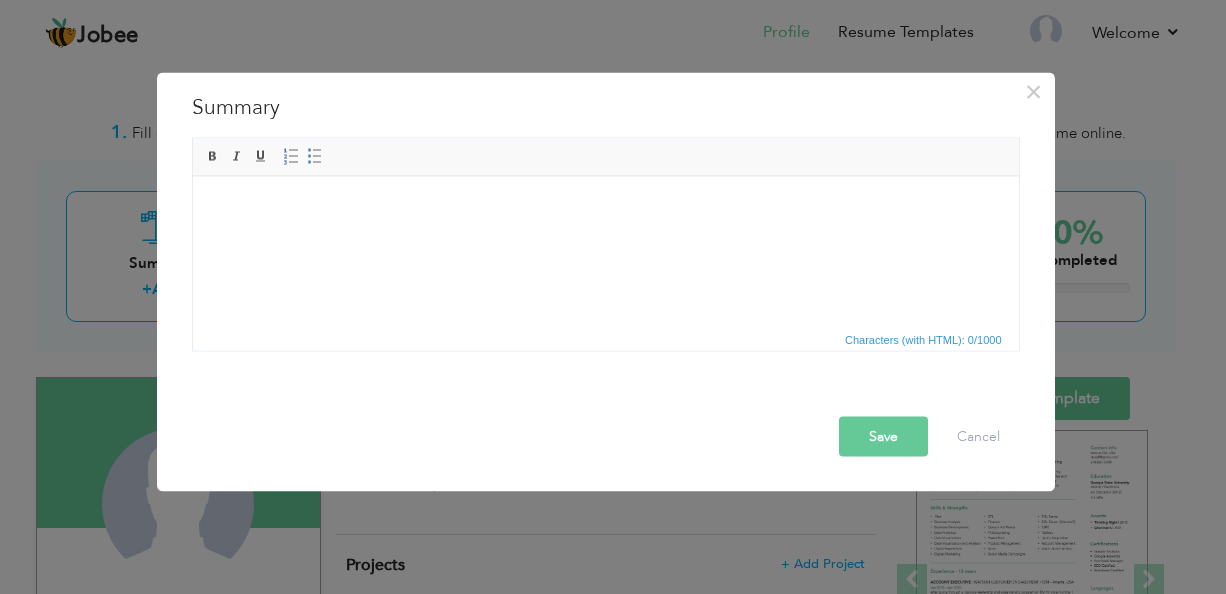 click at bounding box center (605, 206) 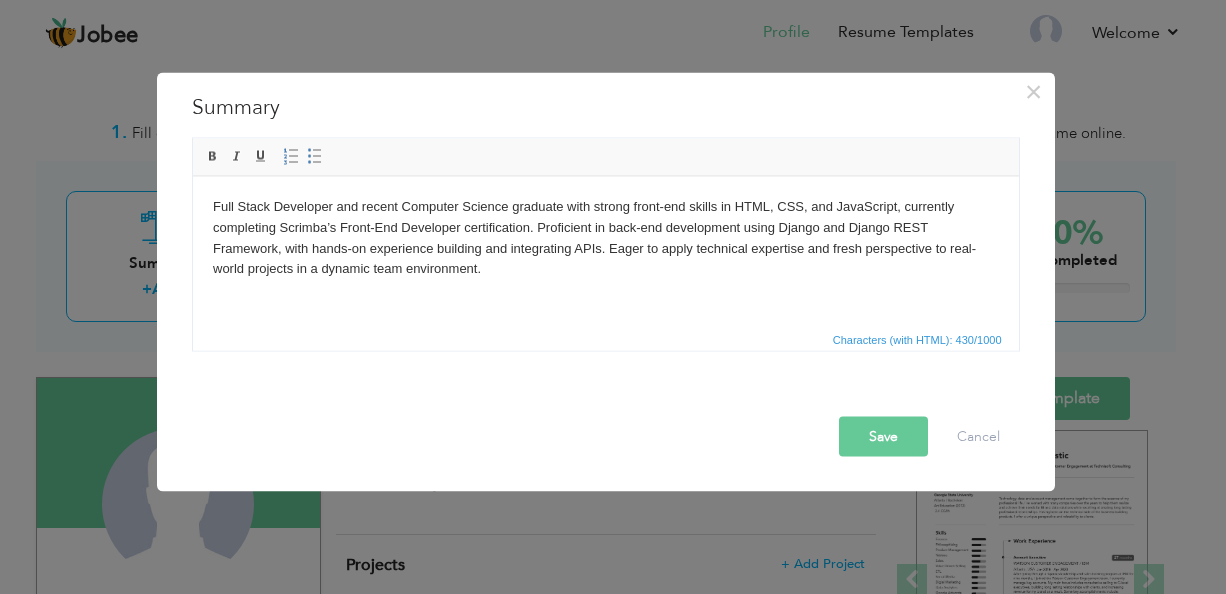 click on "Save" at bounding box center (883, 437) 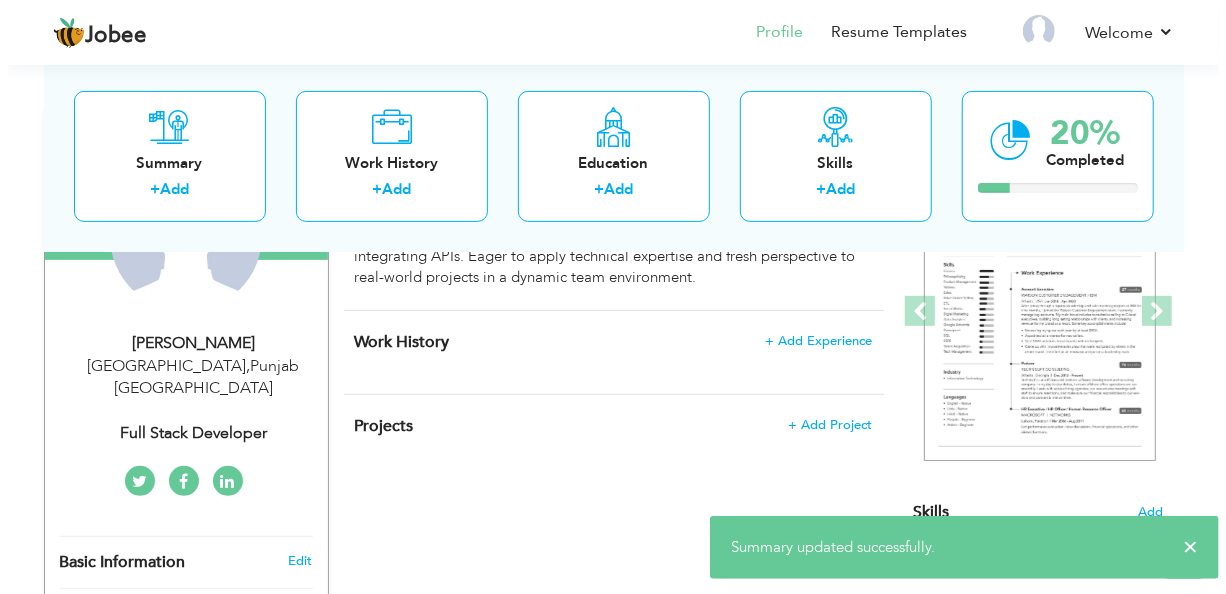 scroll, scrollTop: 273, scrollLeft: 0, axis: vertical 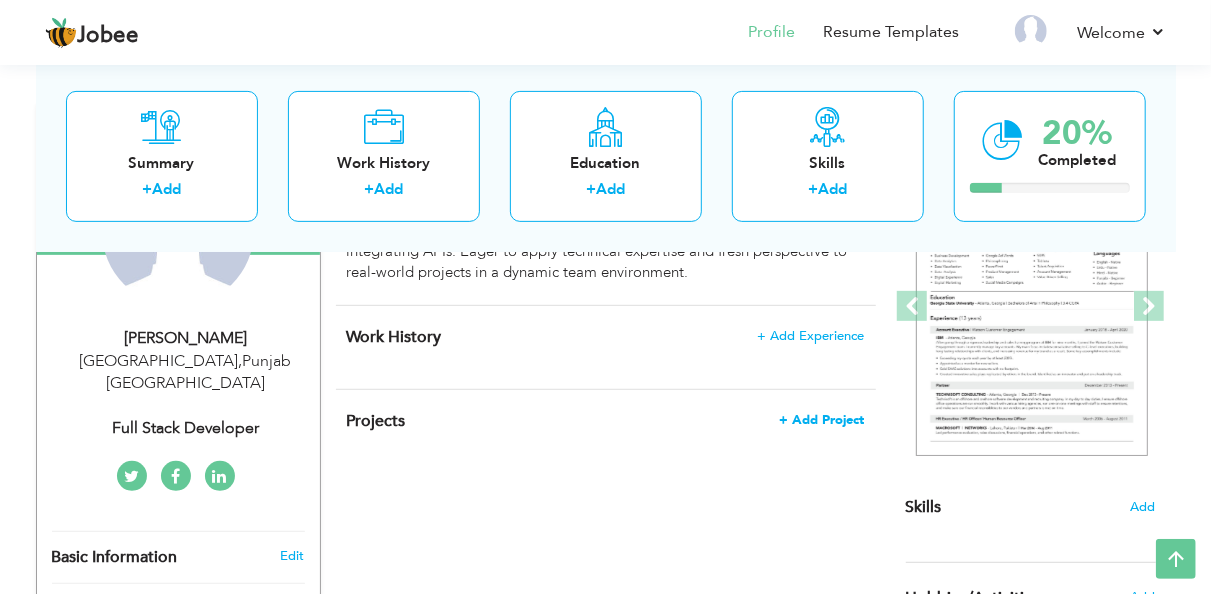 click on "+ Add Project" at bounding box center (822, 420) 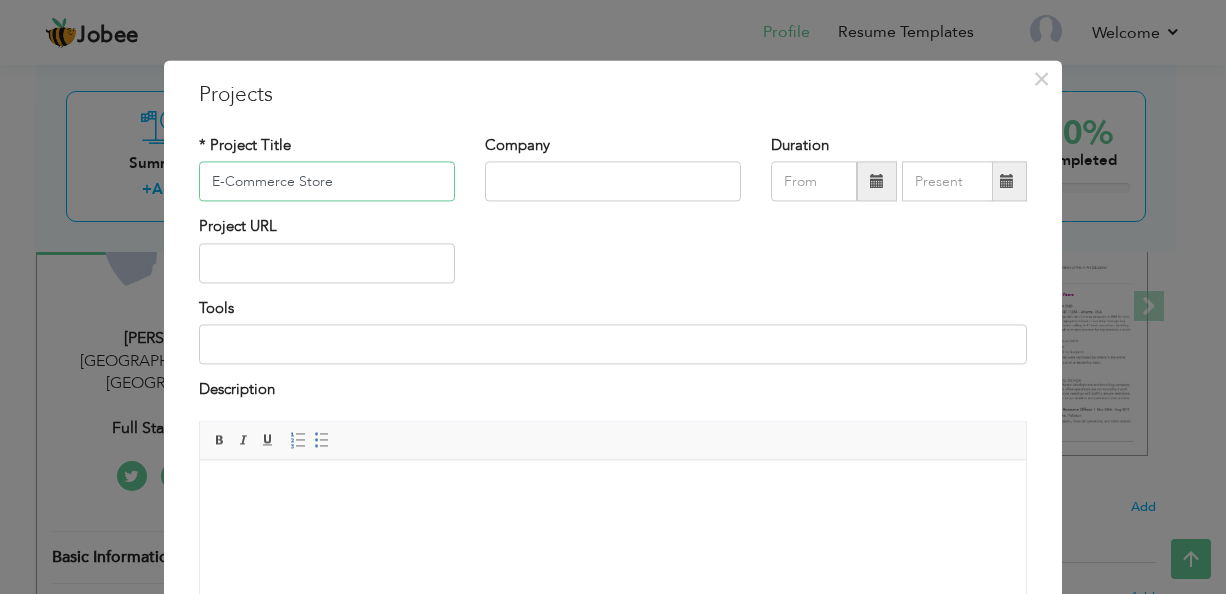 type on "E-Commerce Store" 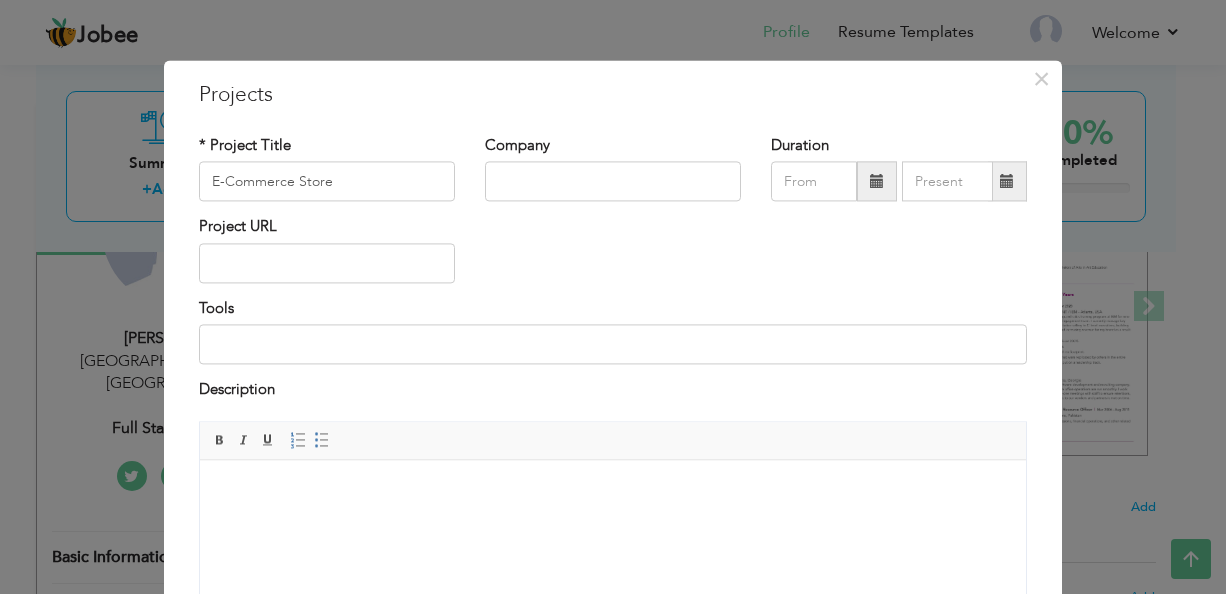 click on "Company" at bounding box center [613, 168] 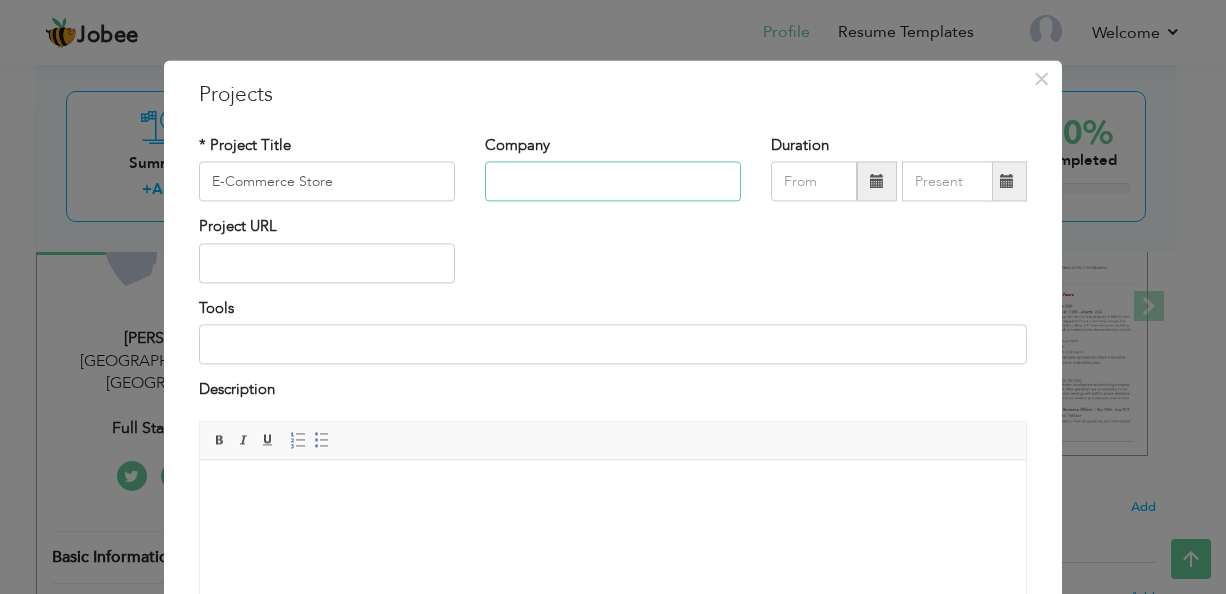 click at bounding box center [613, 182] 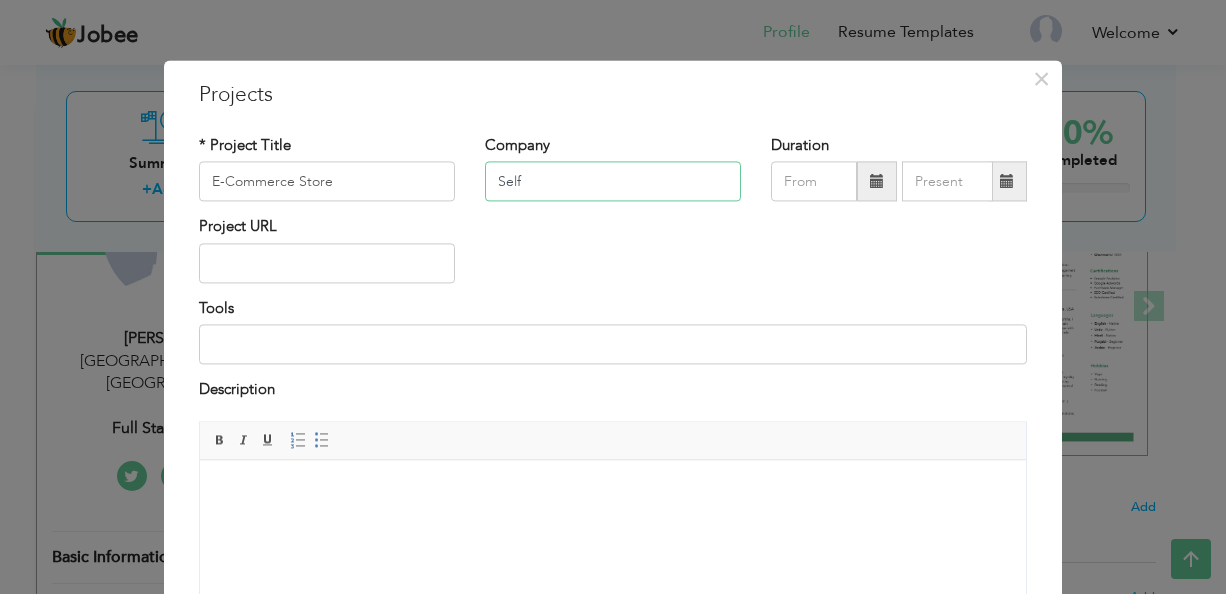 type on "Self" 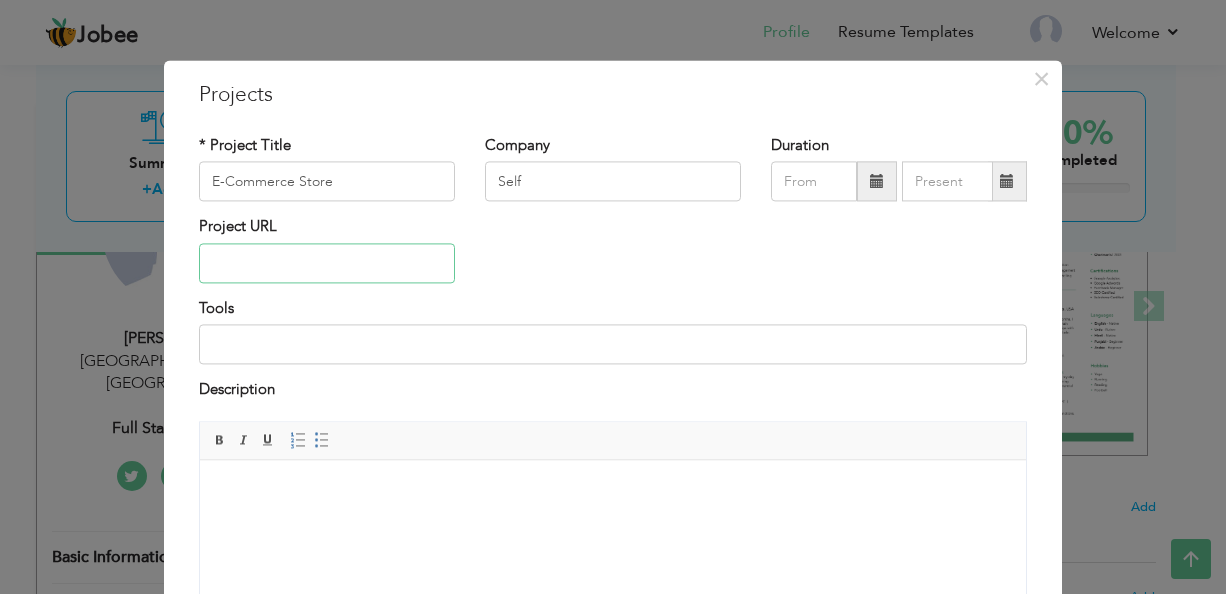 click at bounding box center (327, 263) 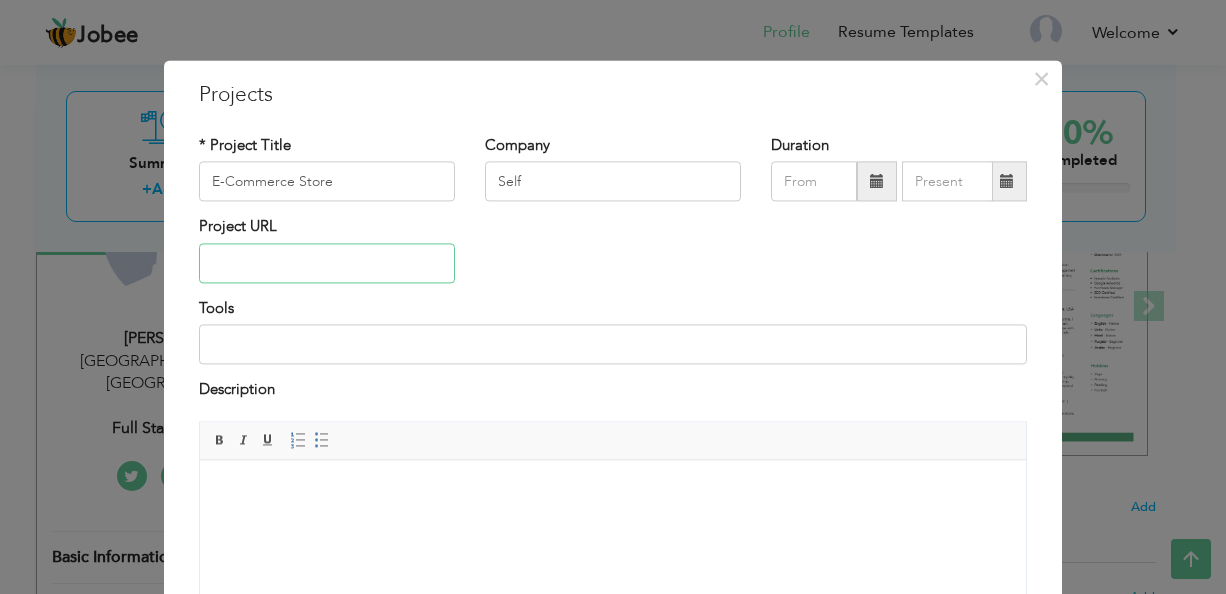 paste on "[URL][DOMAIN_NAME]" 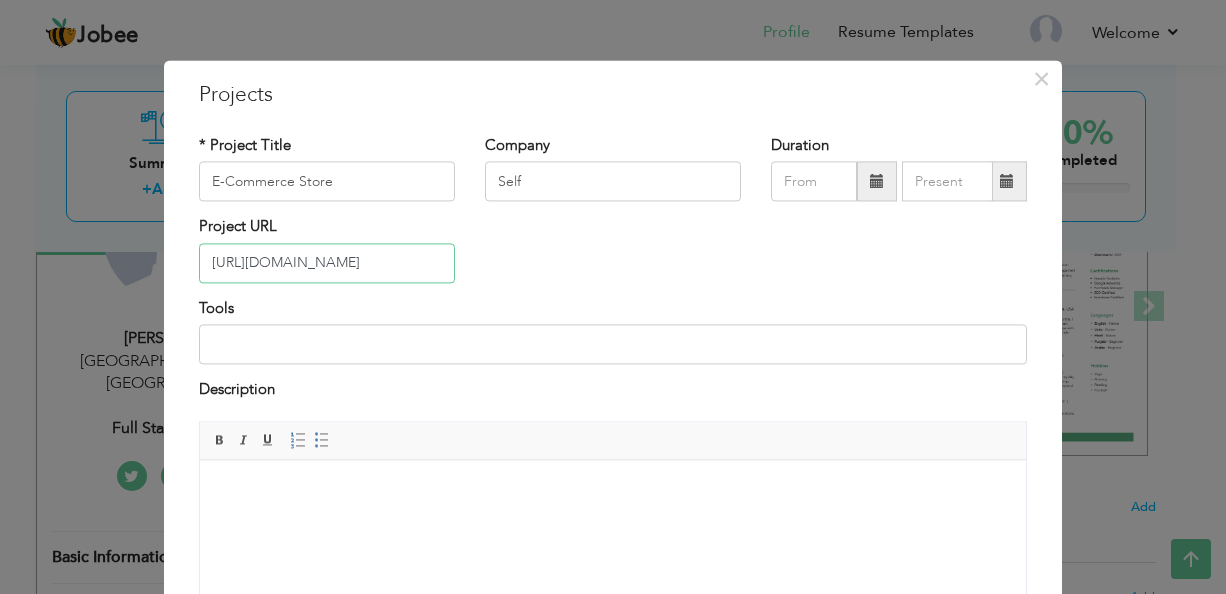 scroll, scrollTop: 0, scrollLeft: 82, axis: horizontal 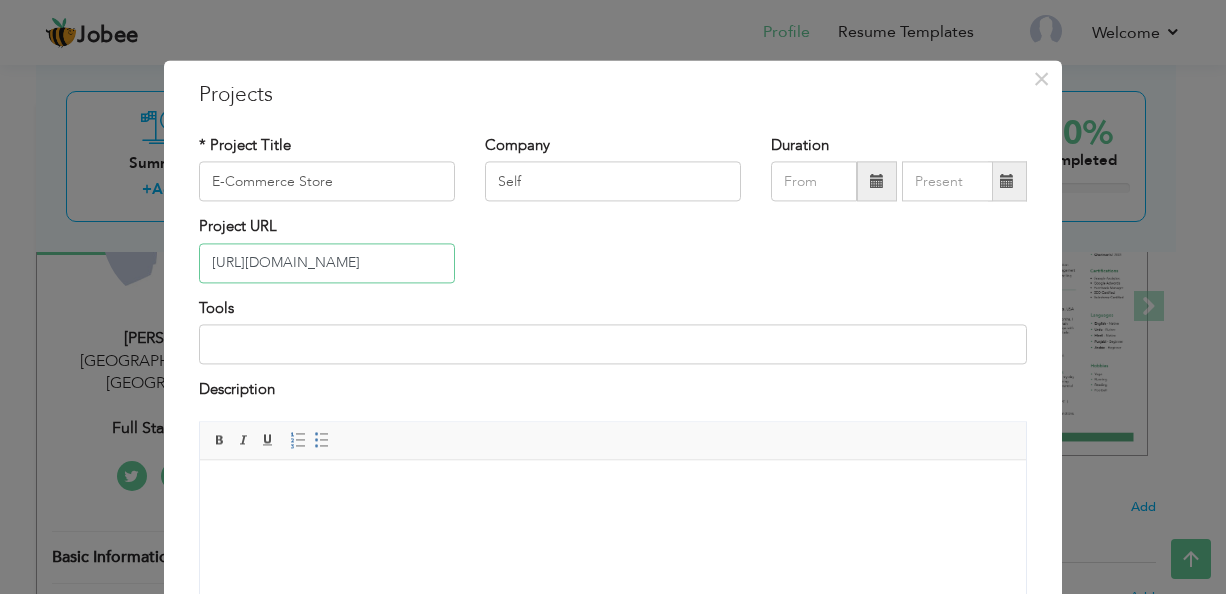 type on "[URL][DOMAIN_NAME]" 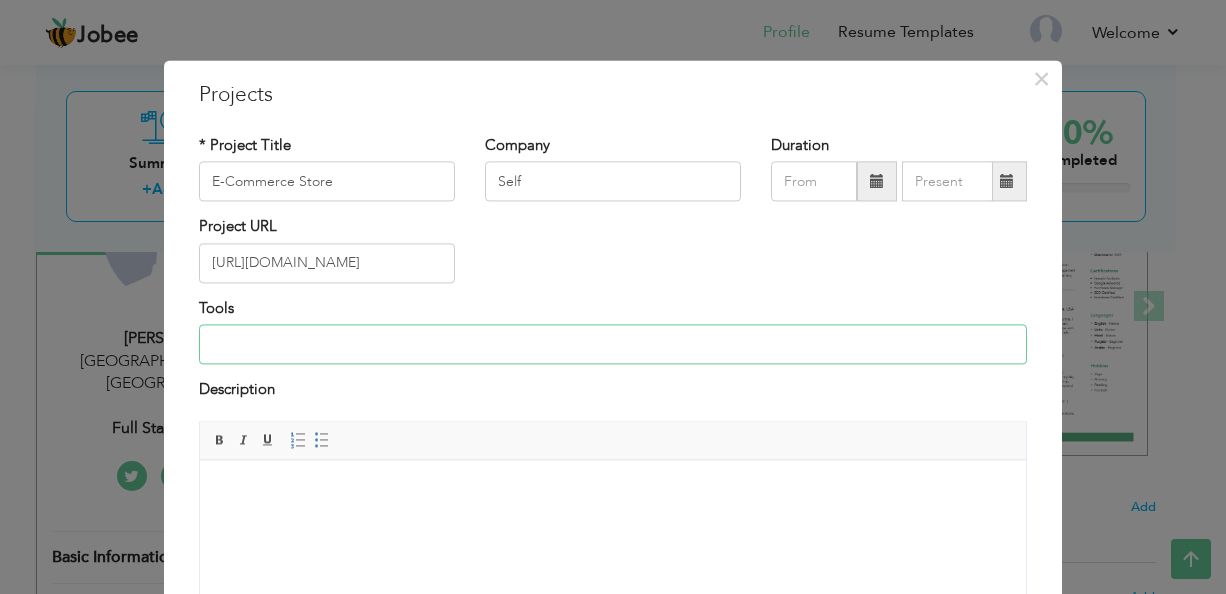 scroll, scrollTop: 0, scrollLeft: 0, axis: both 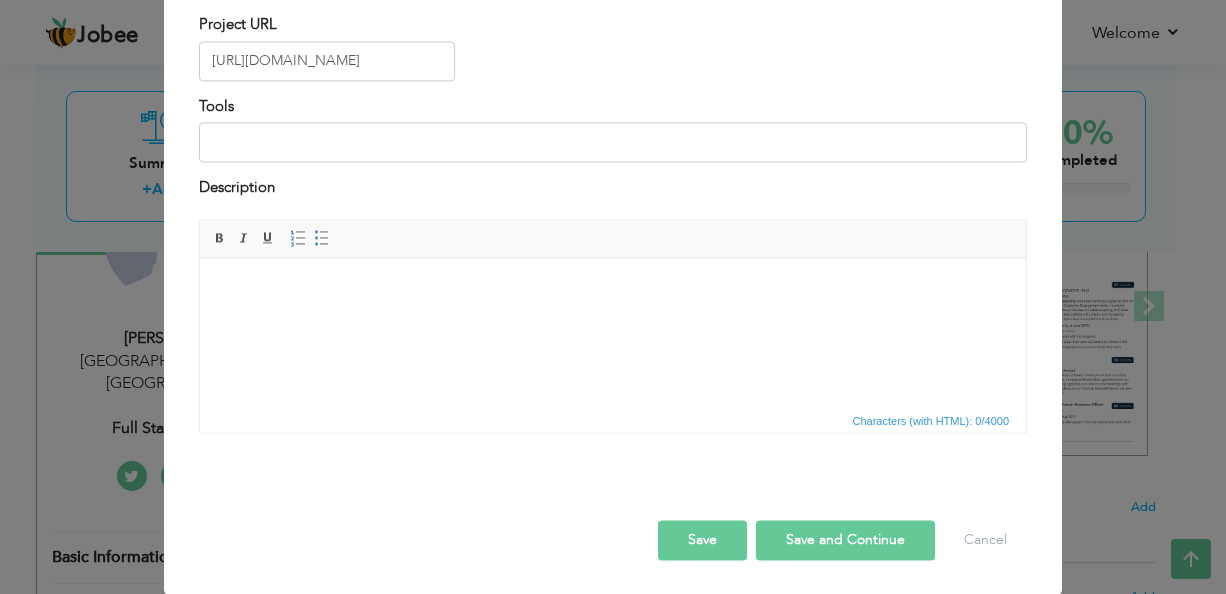 click on "Save" at bounding box center [702, 540] 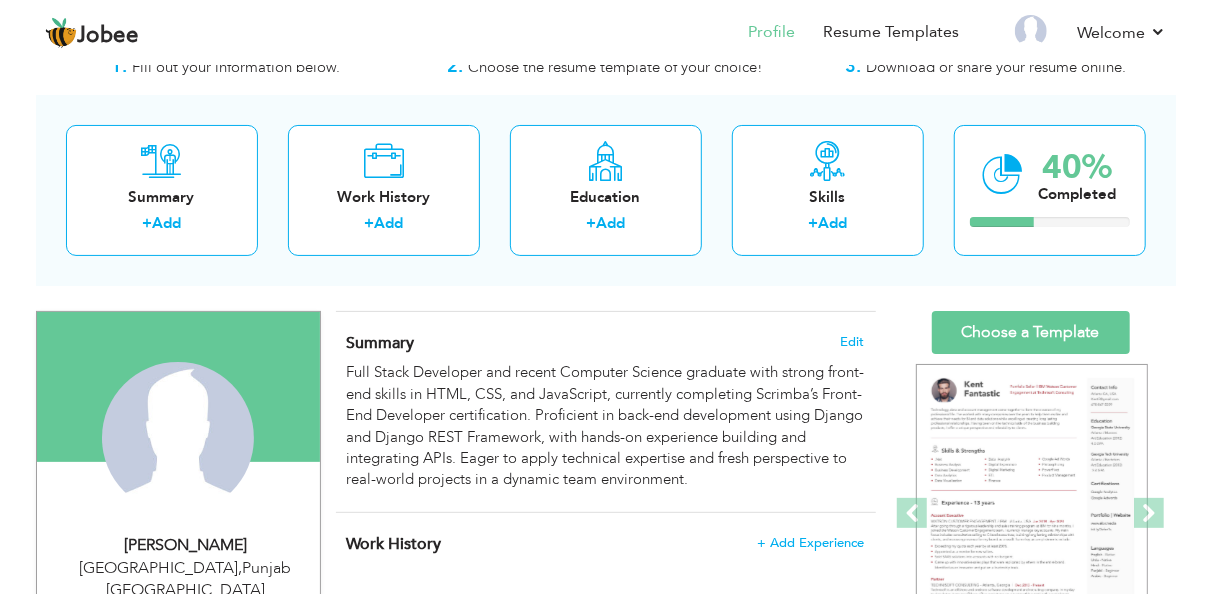 scroll, scrollTop: 73, scrollLeft: 0, axis: vertical 